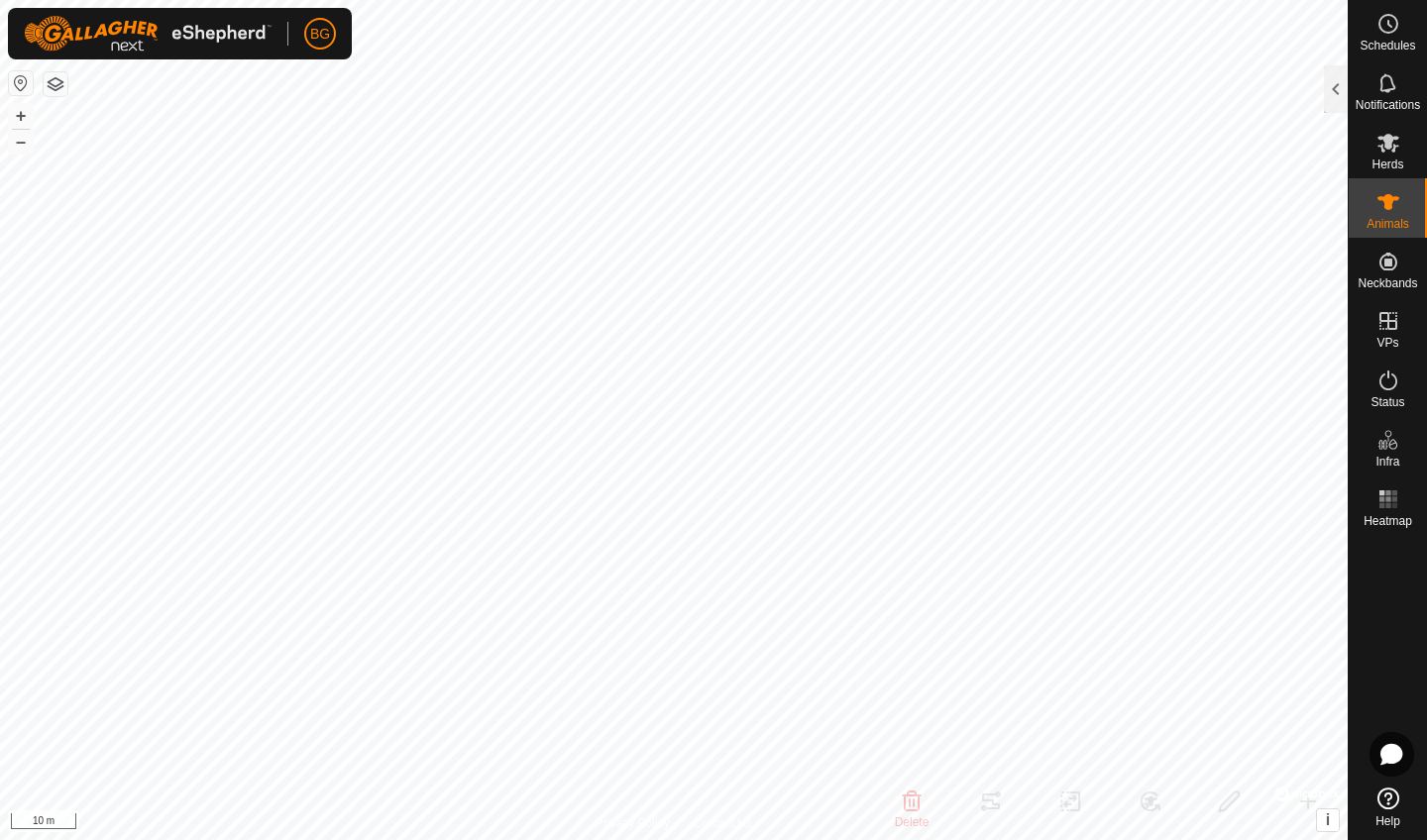 scroll, scrollTop: 0, scrollLeft: 0, axis: both 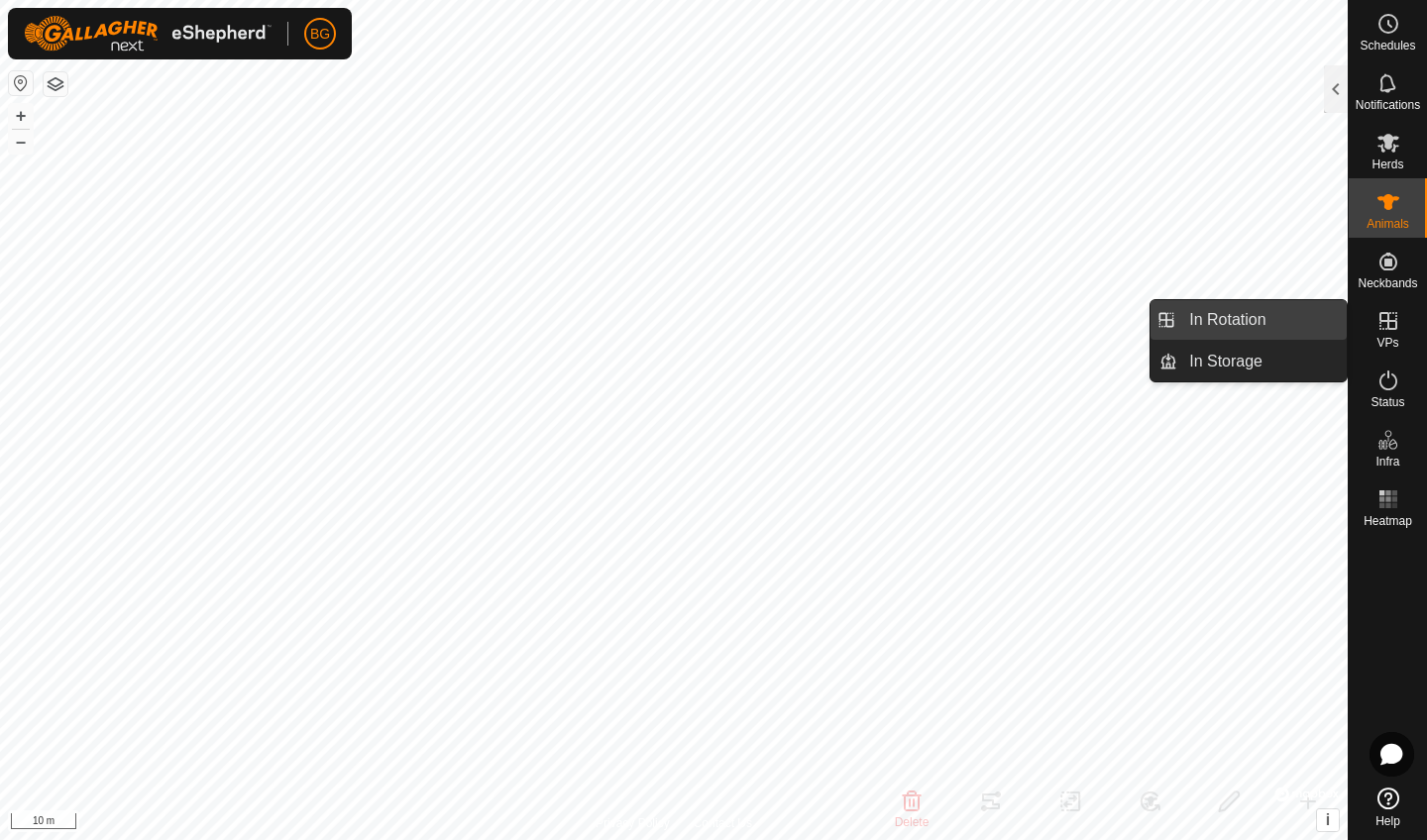 click on "In Rotation" at bounding box center [1262, 320] 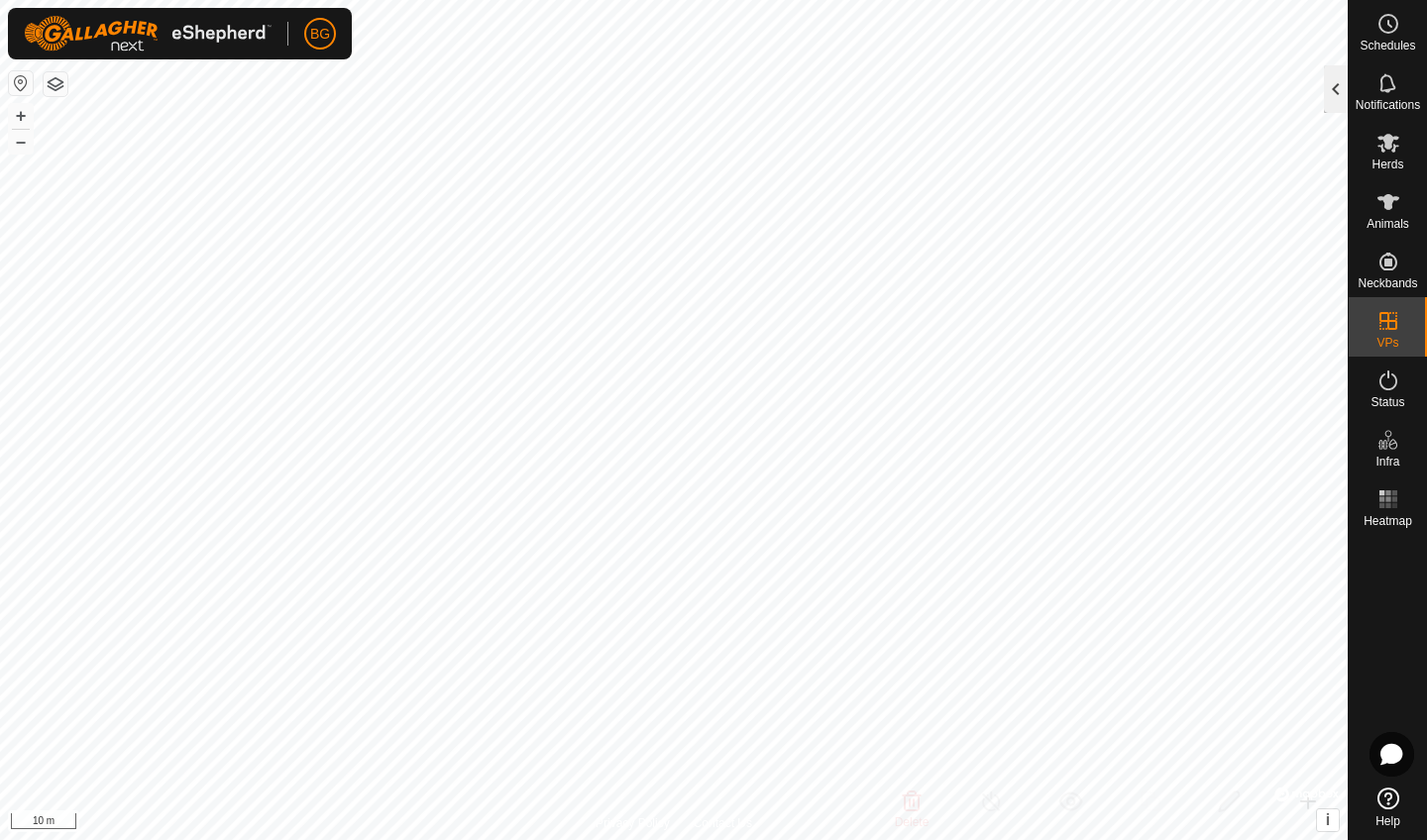 click 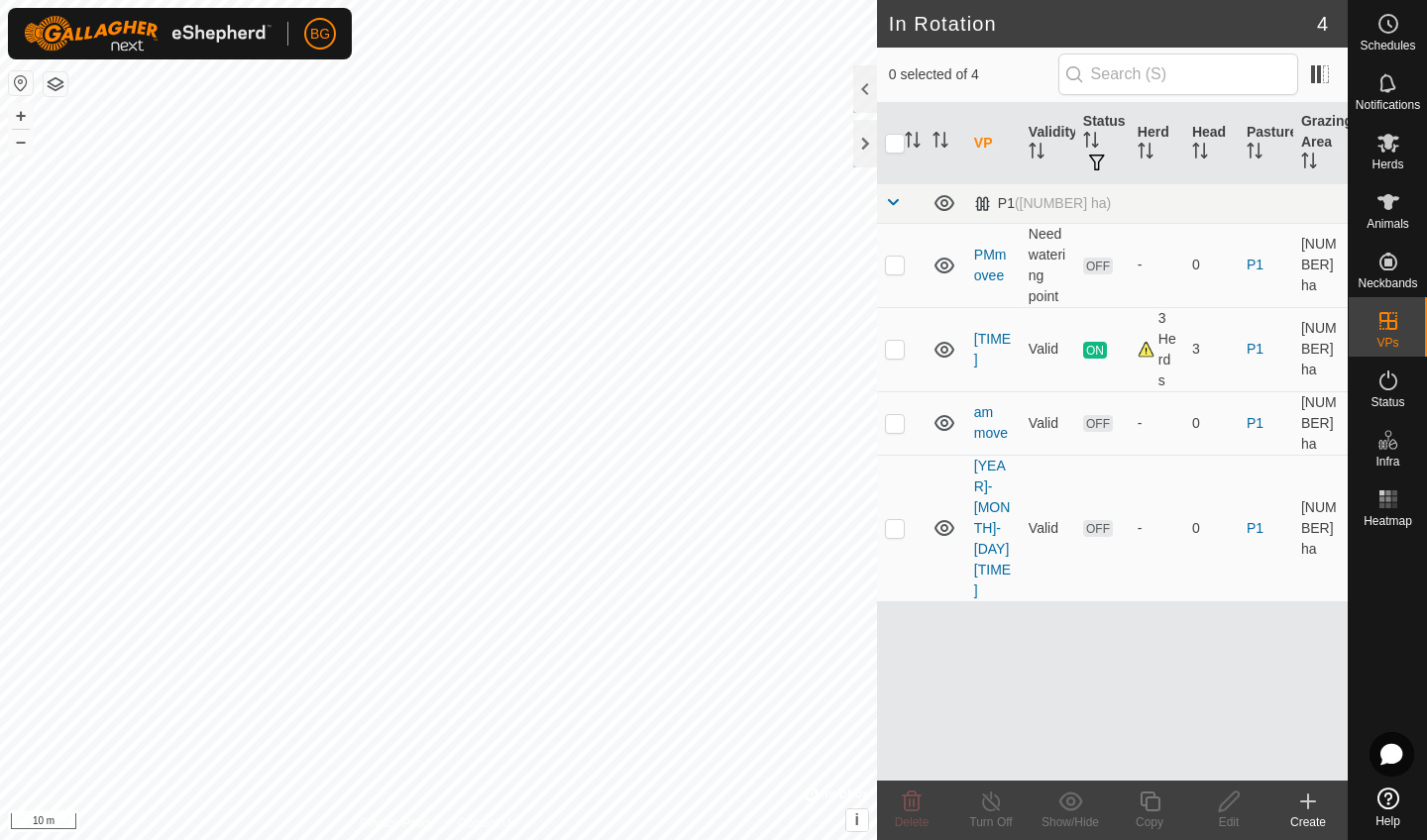 click on "Create" 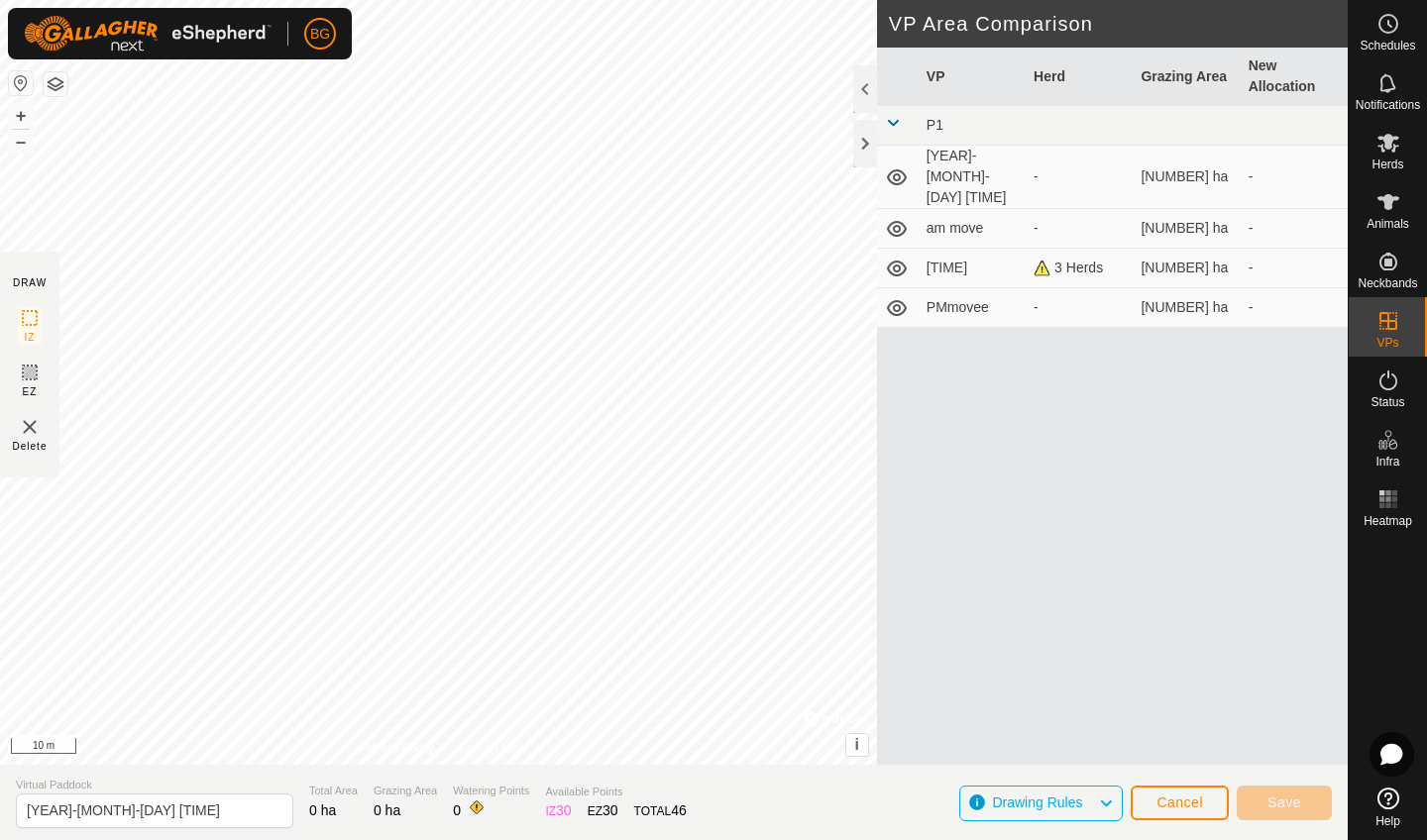 click on "Cancel" 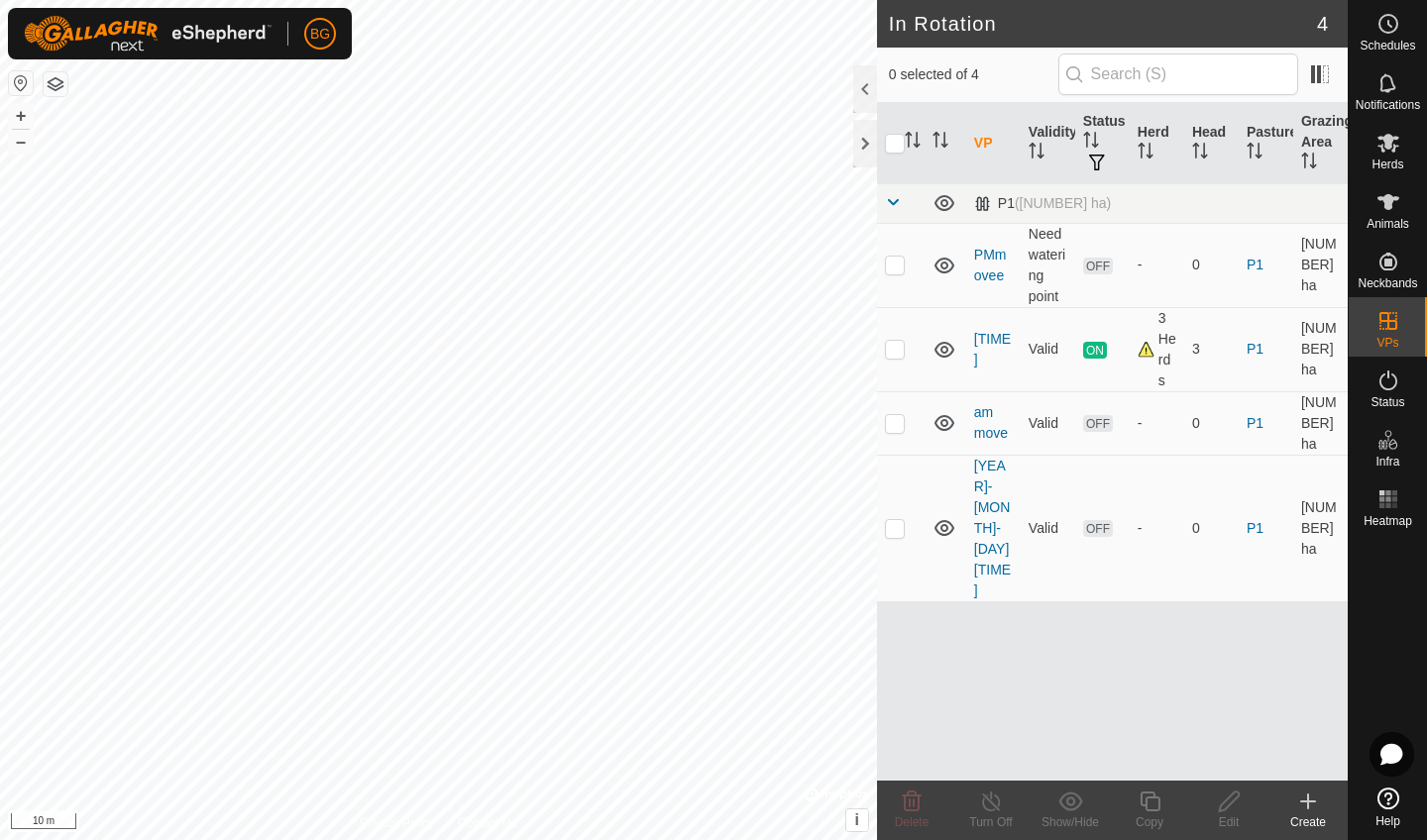 click 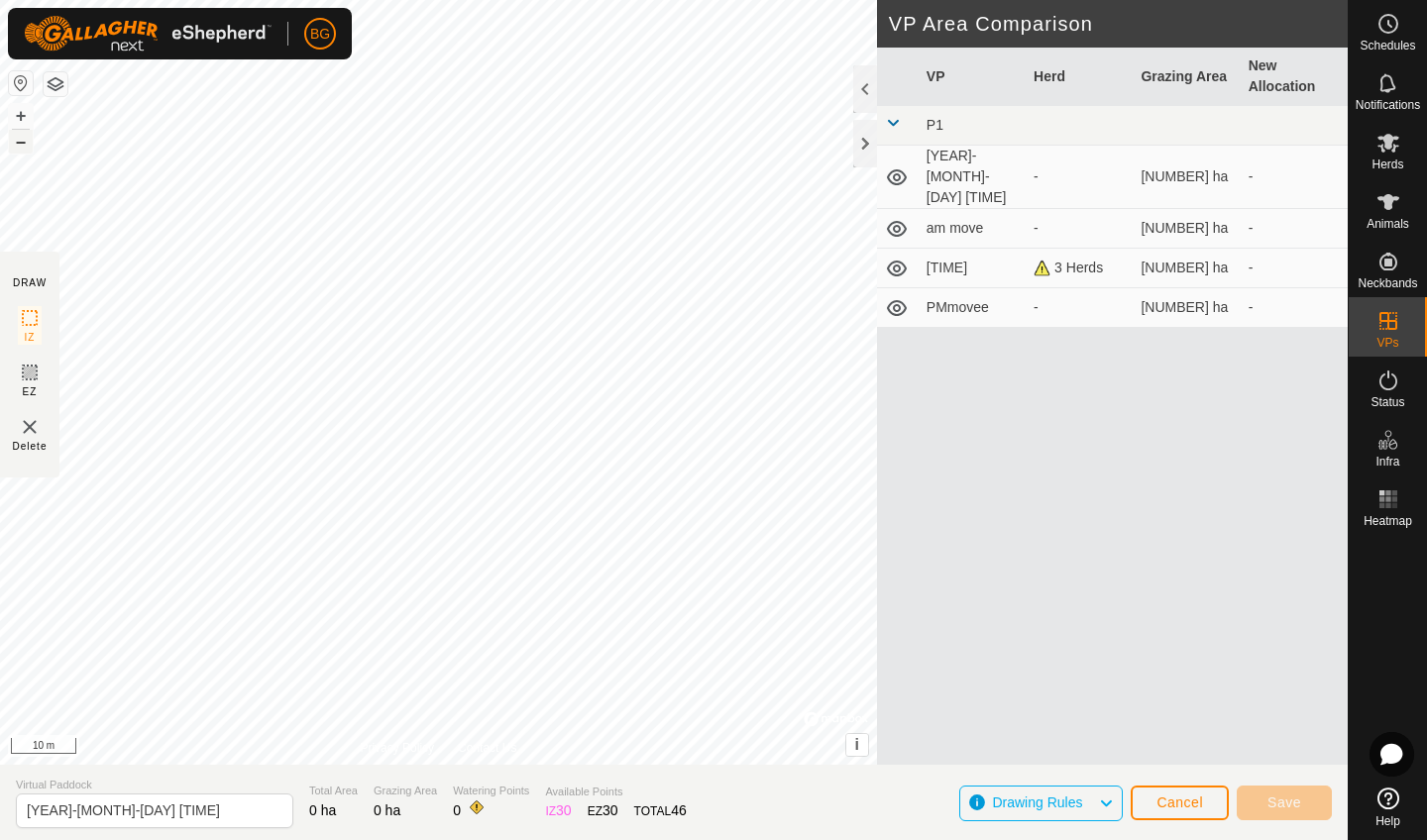 click on "–" at bounding box center (21, 142) 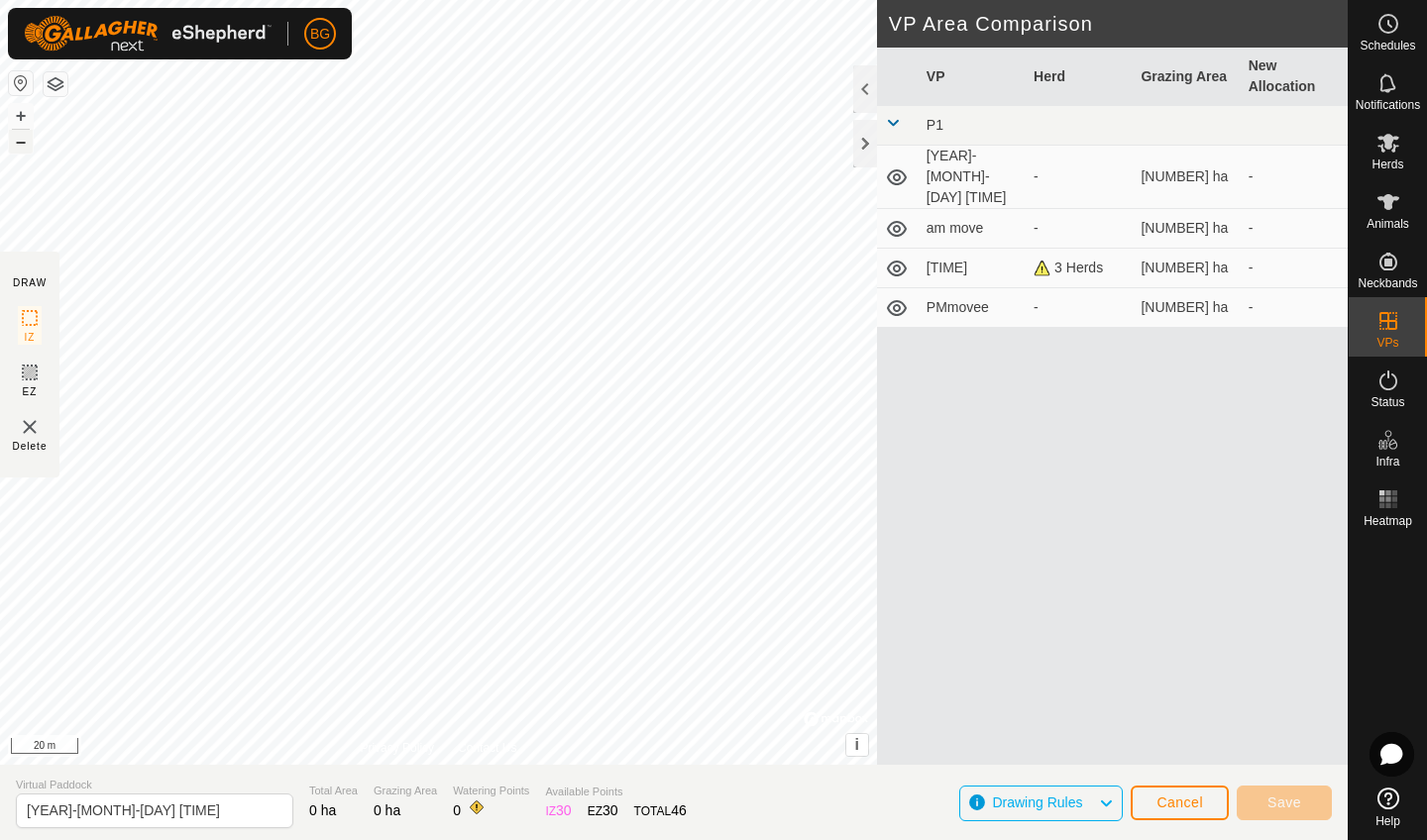 click on "–" at bounding box center (21, 142) 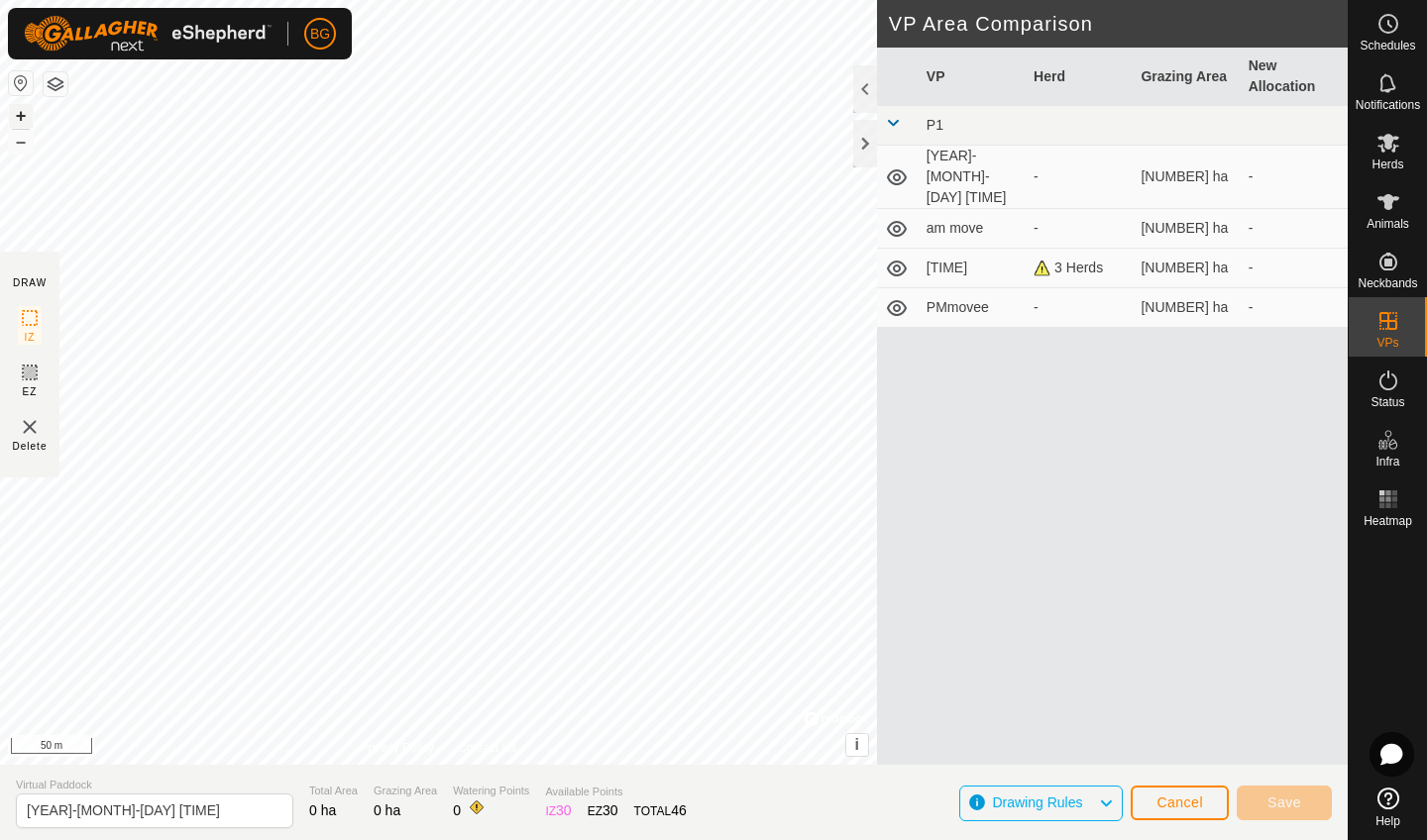 click on "+" at bounding box center [21, 116] 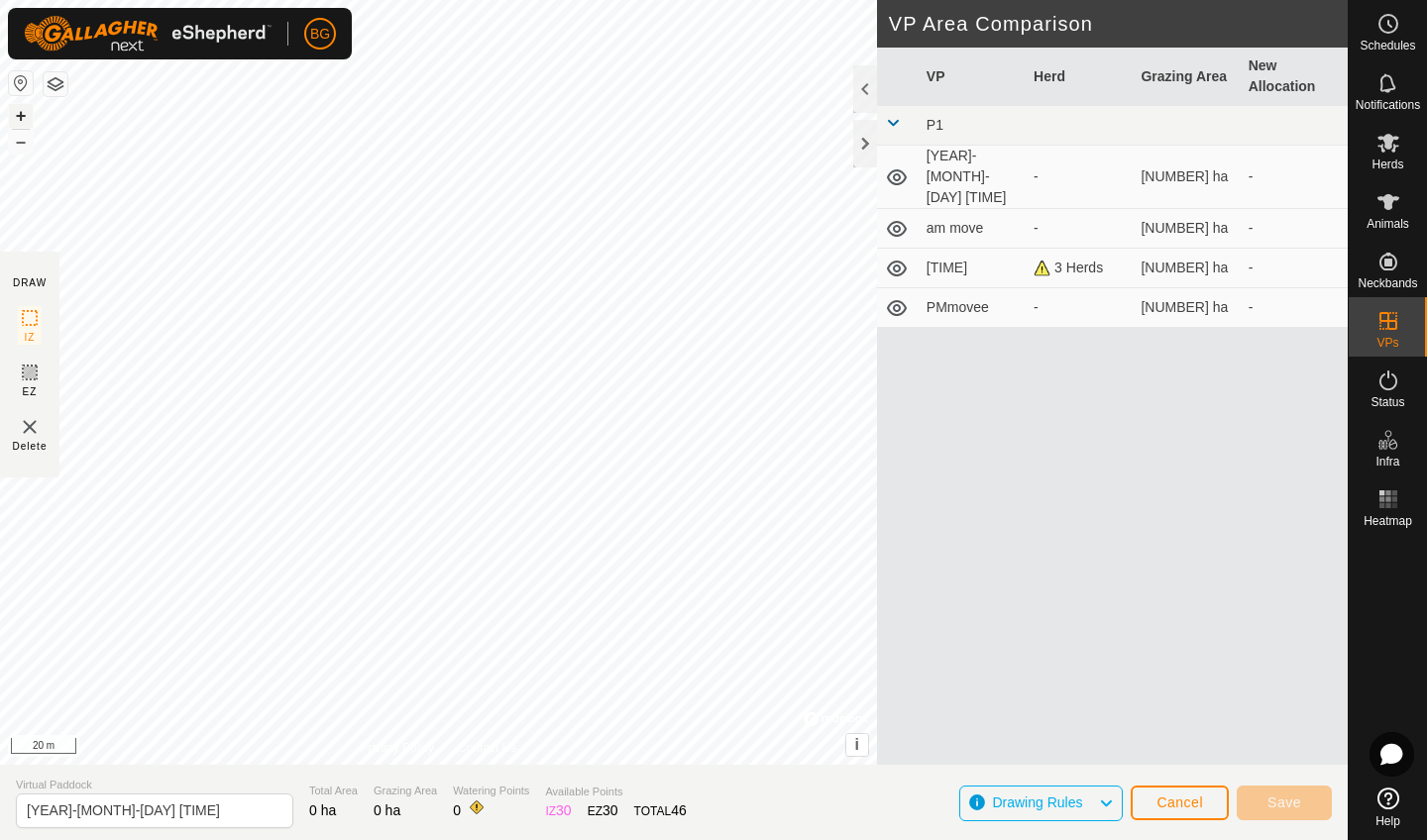 click on "+" at bounding box center [21, 116] 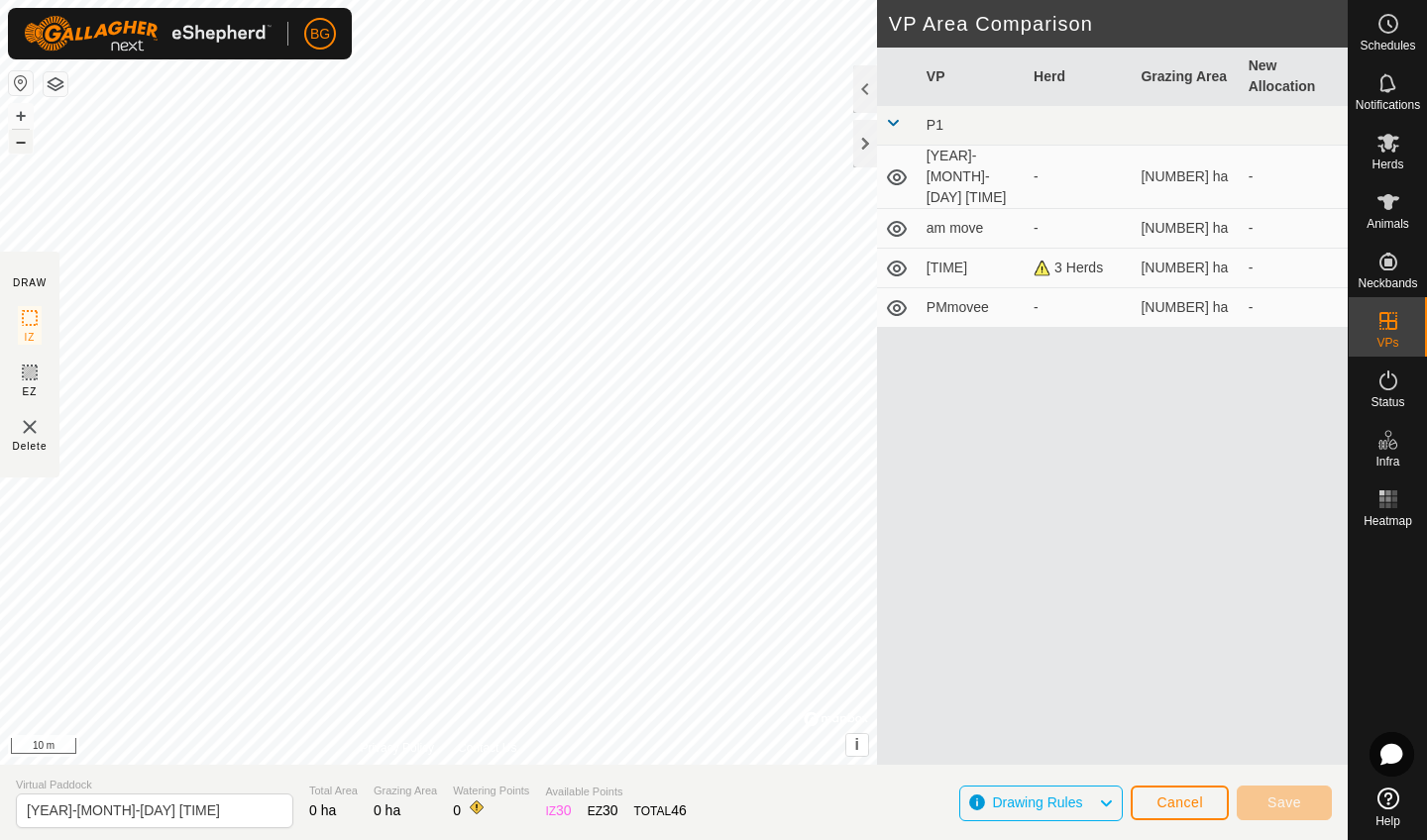 click on "–" at bounding box center (21, 142) 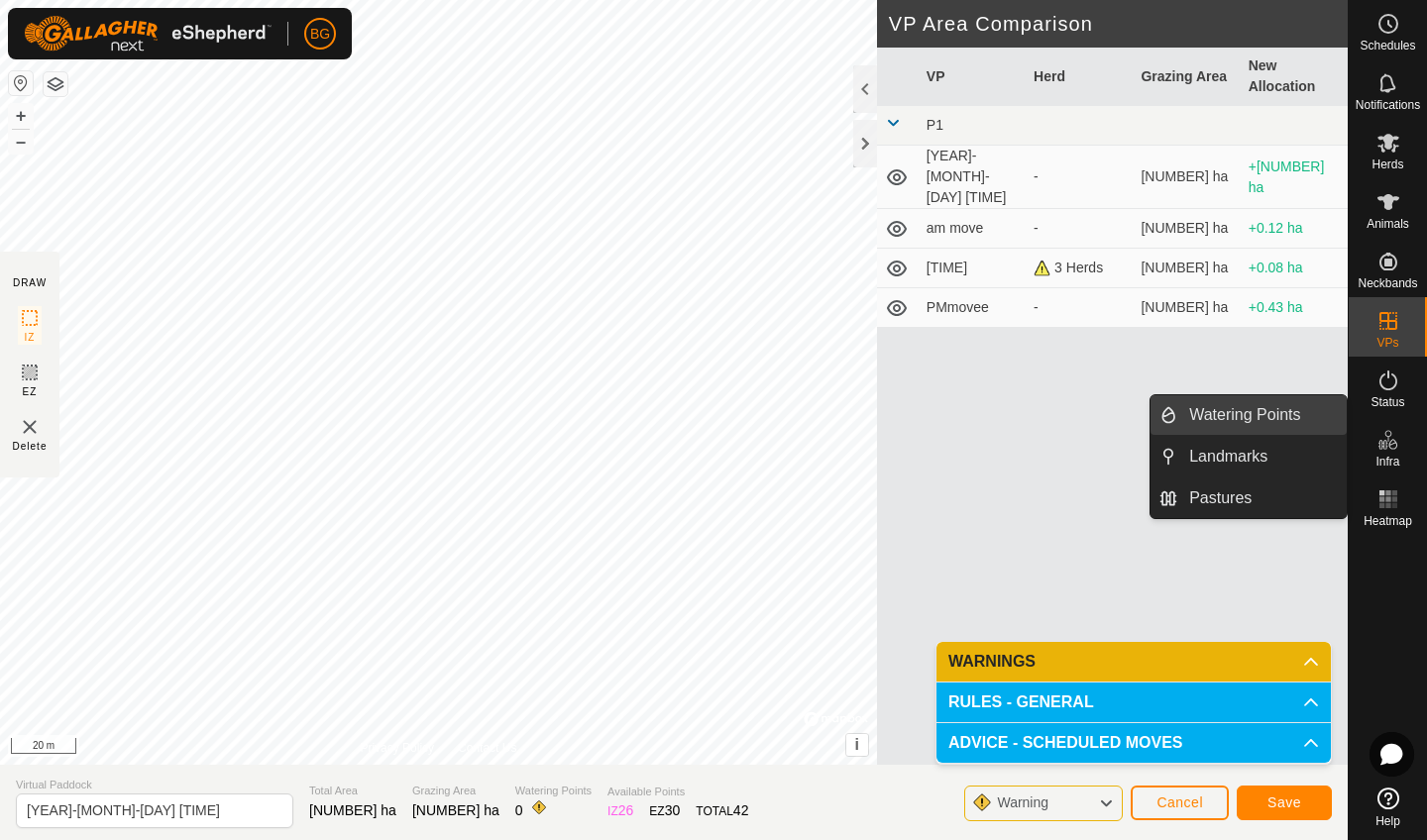 click on "Watering Points" at bounding box center (1262, 415) 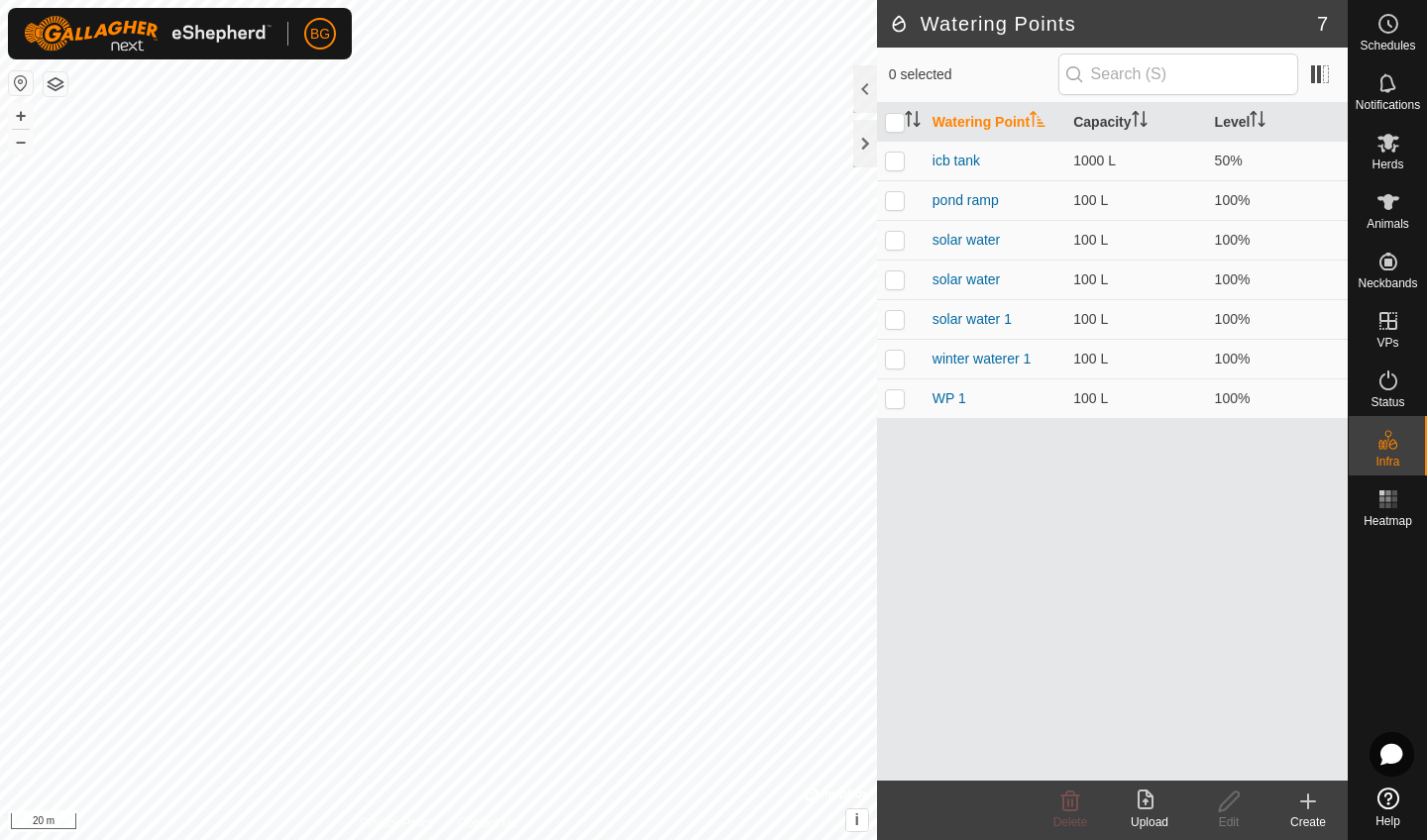 click 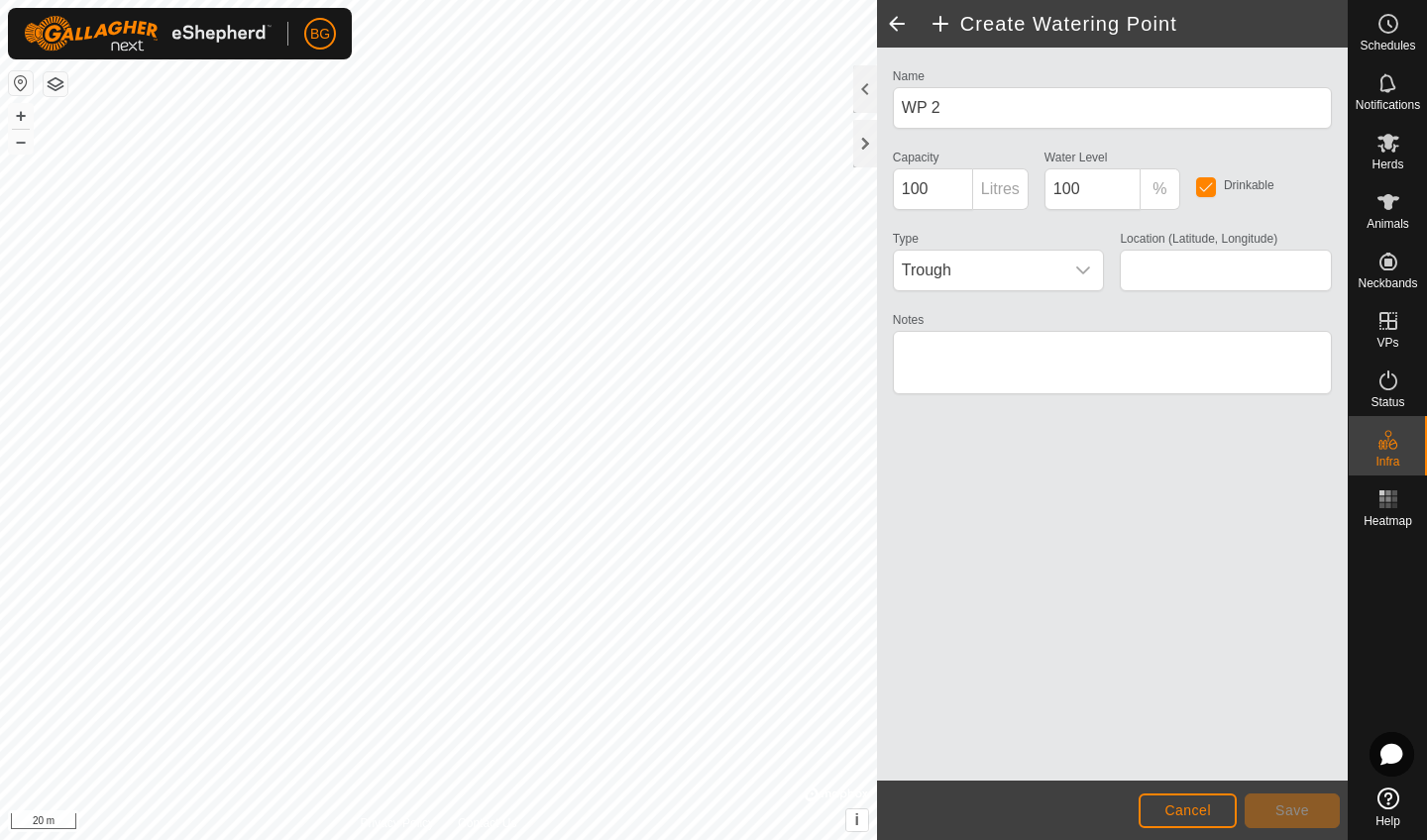 type on "[COORDINATES]" 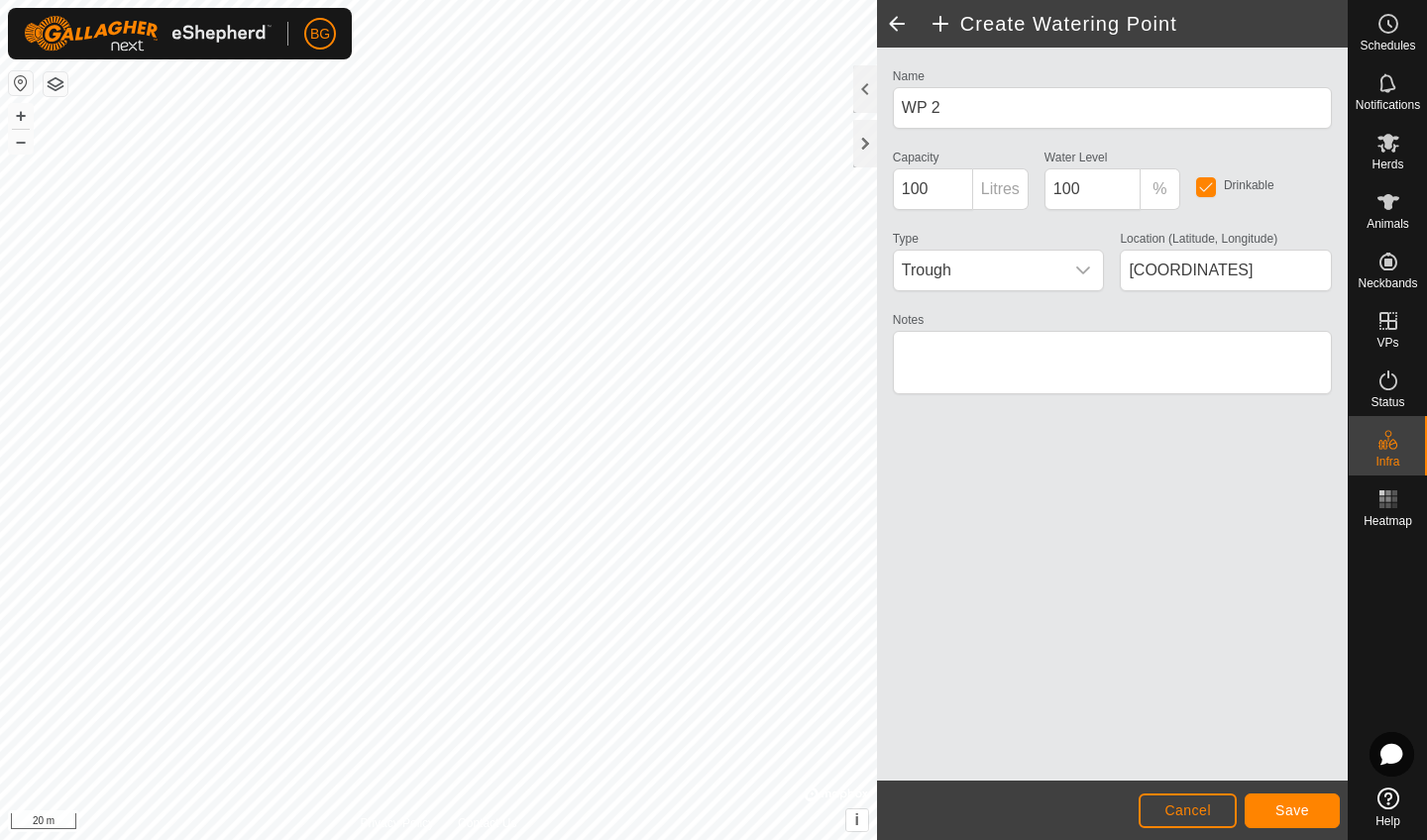 click on "Save" 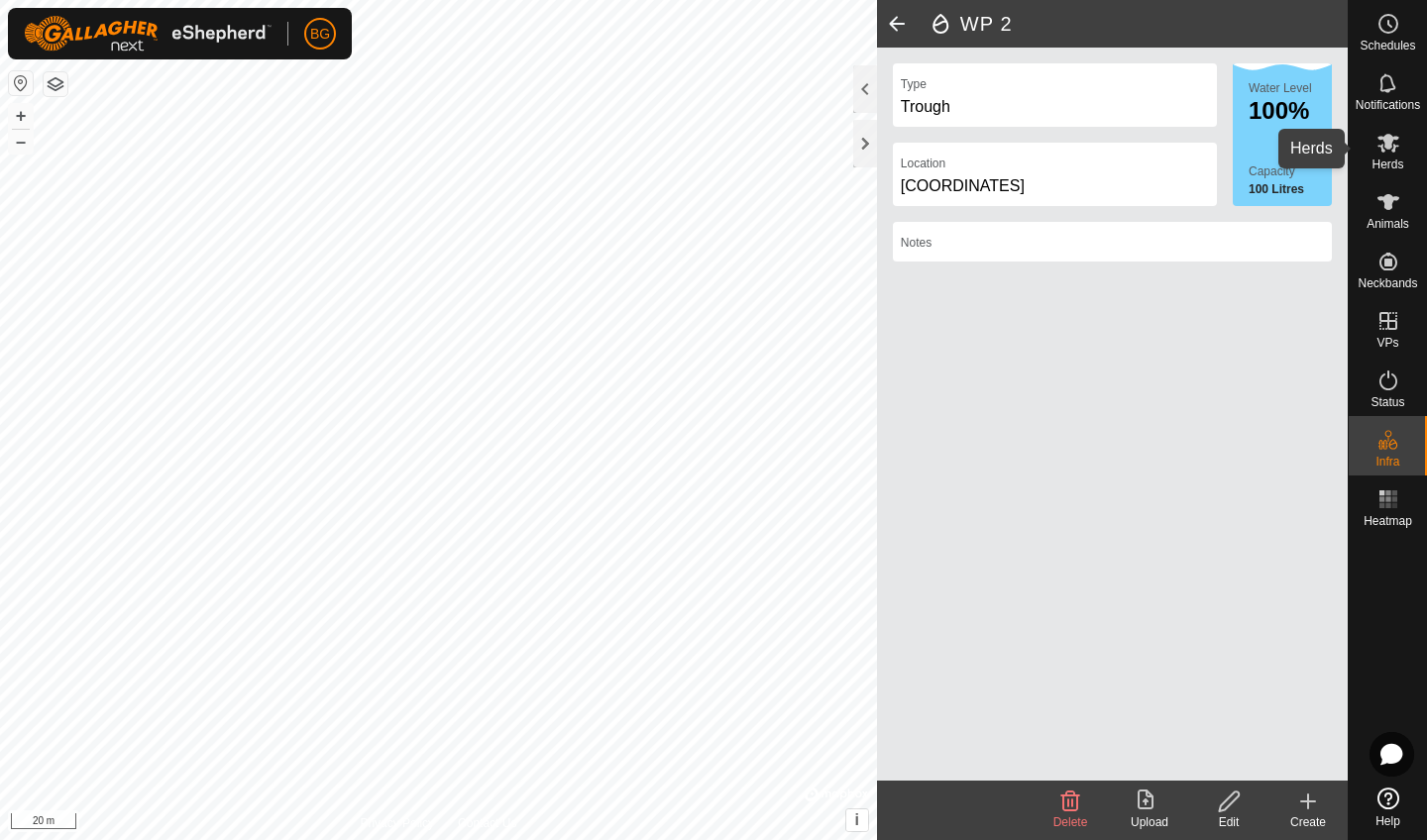 click at bounding box center (1388, 143) 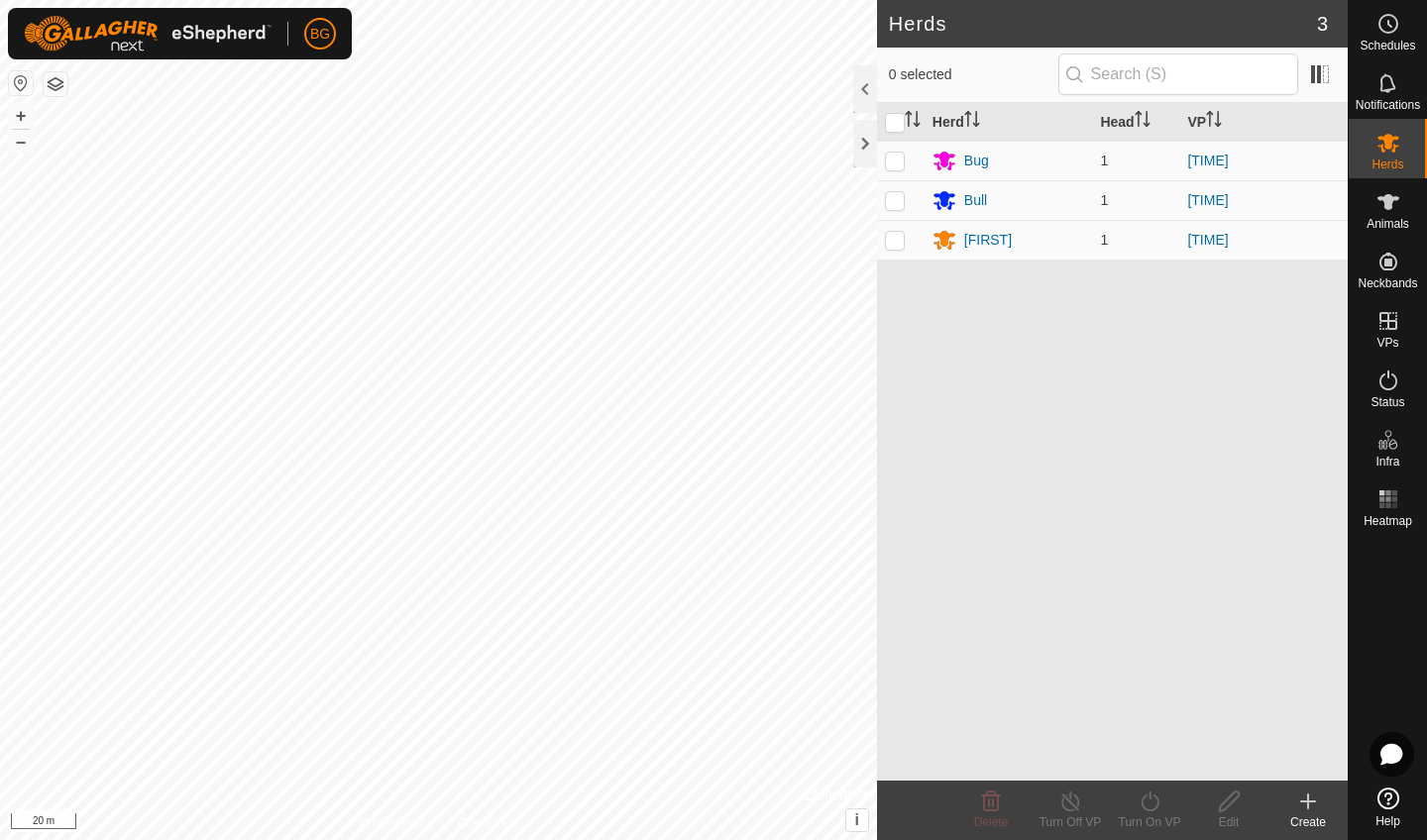 click 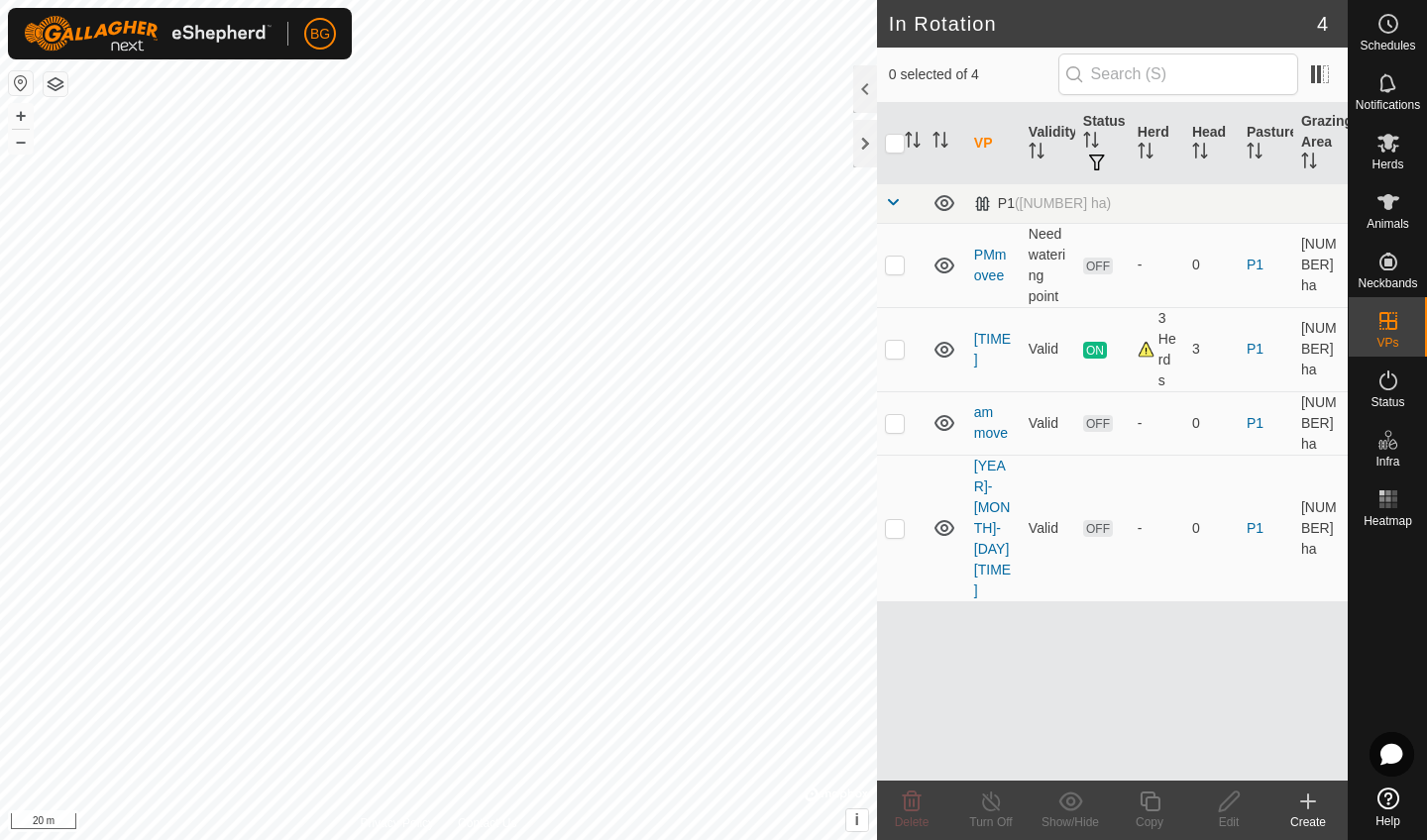 click 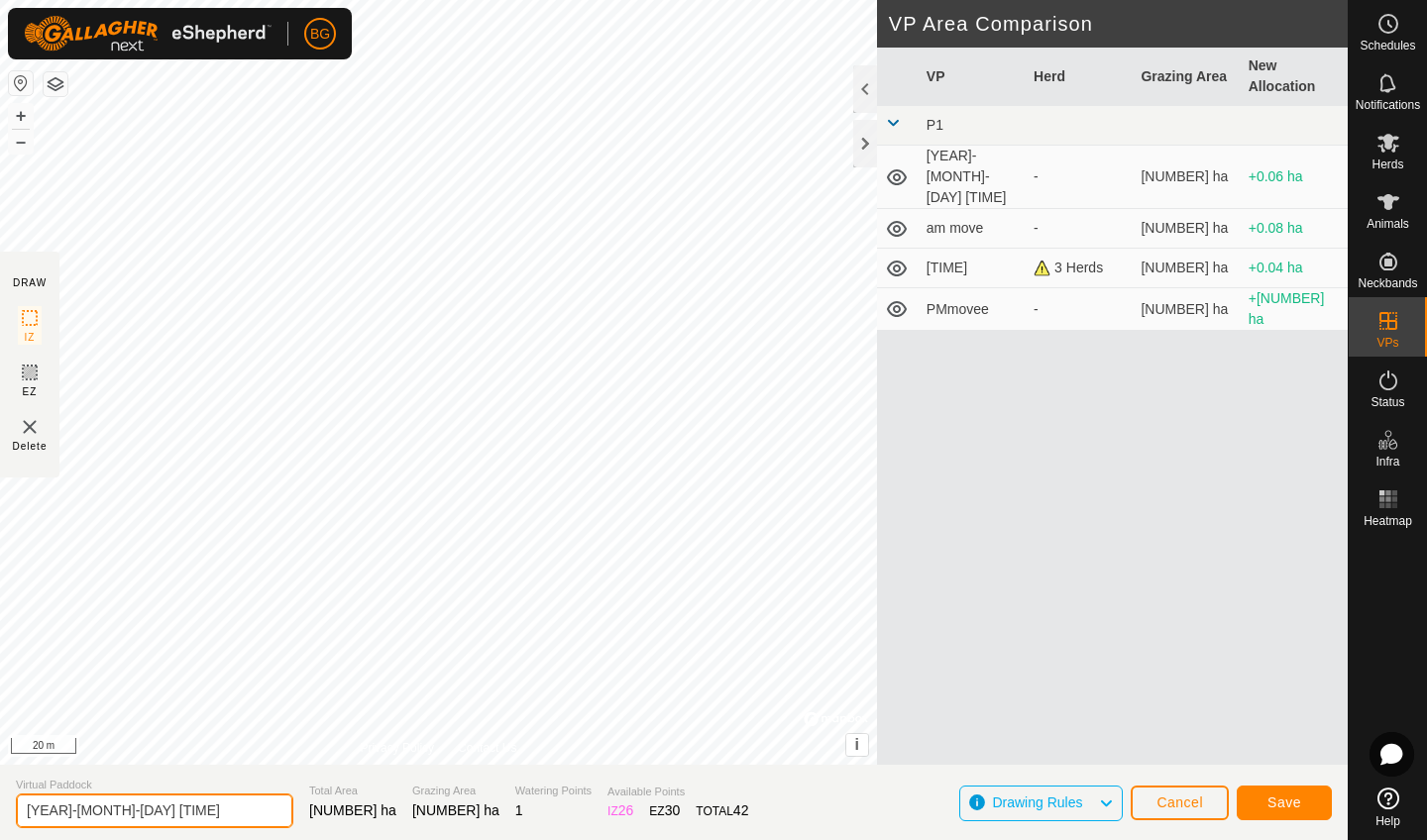 click on "[YEAR]-[MONTH]-[DAY] [TIME]" 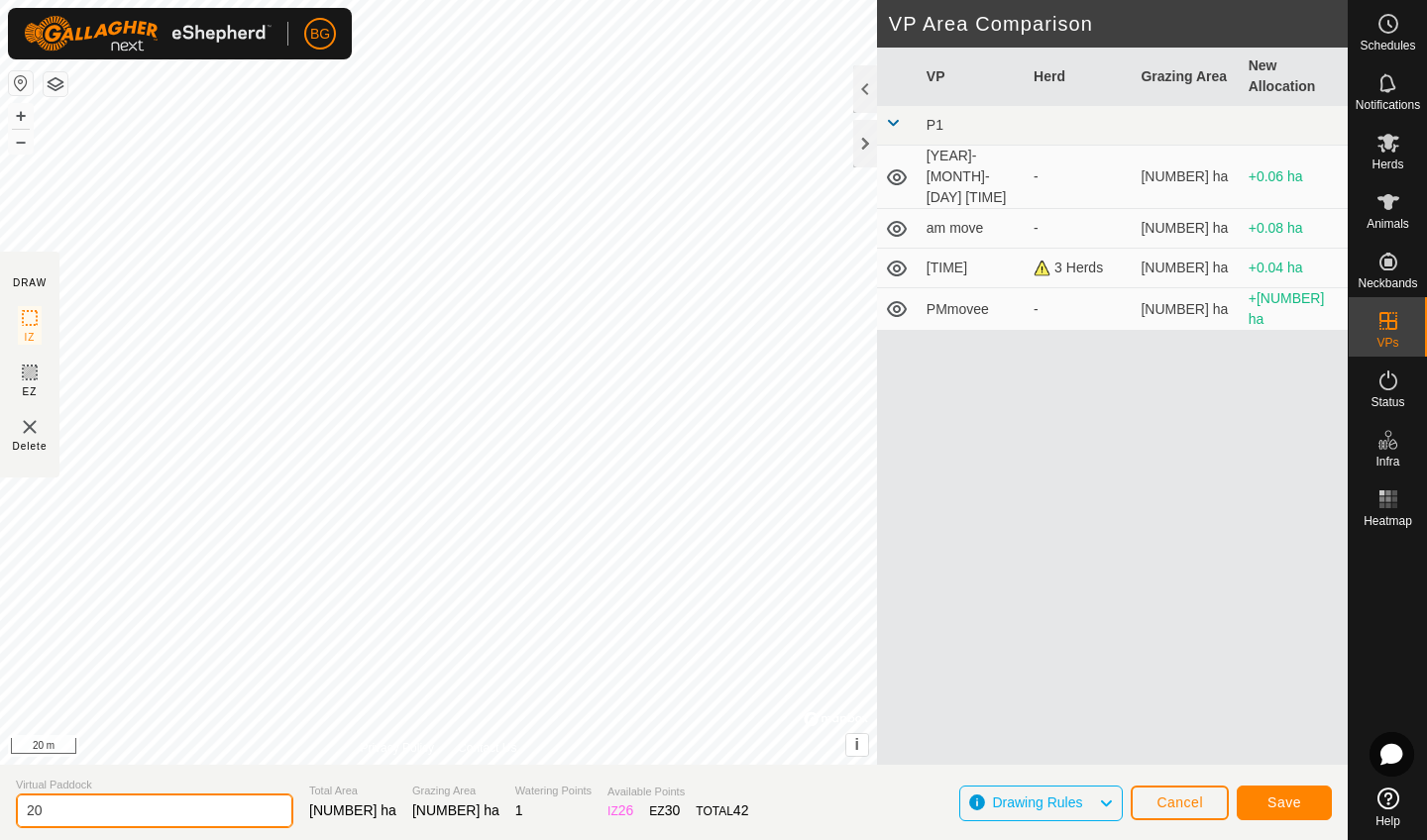 type on "2" 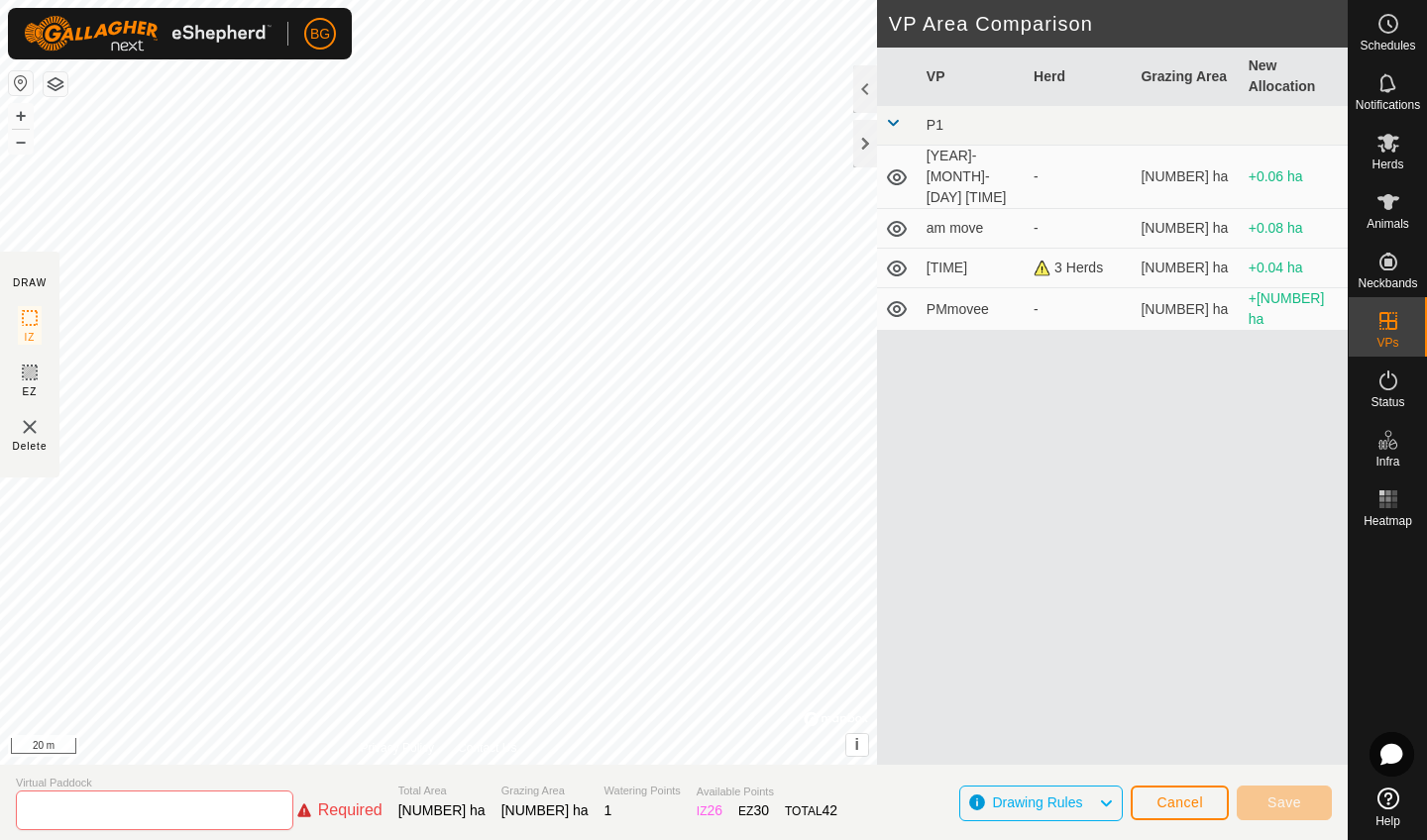 click 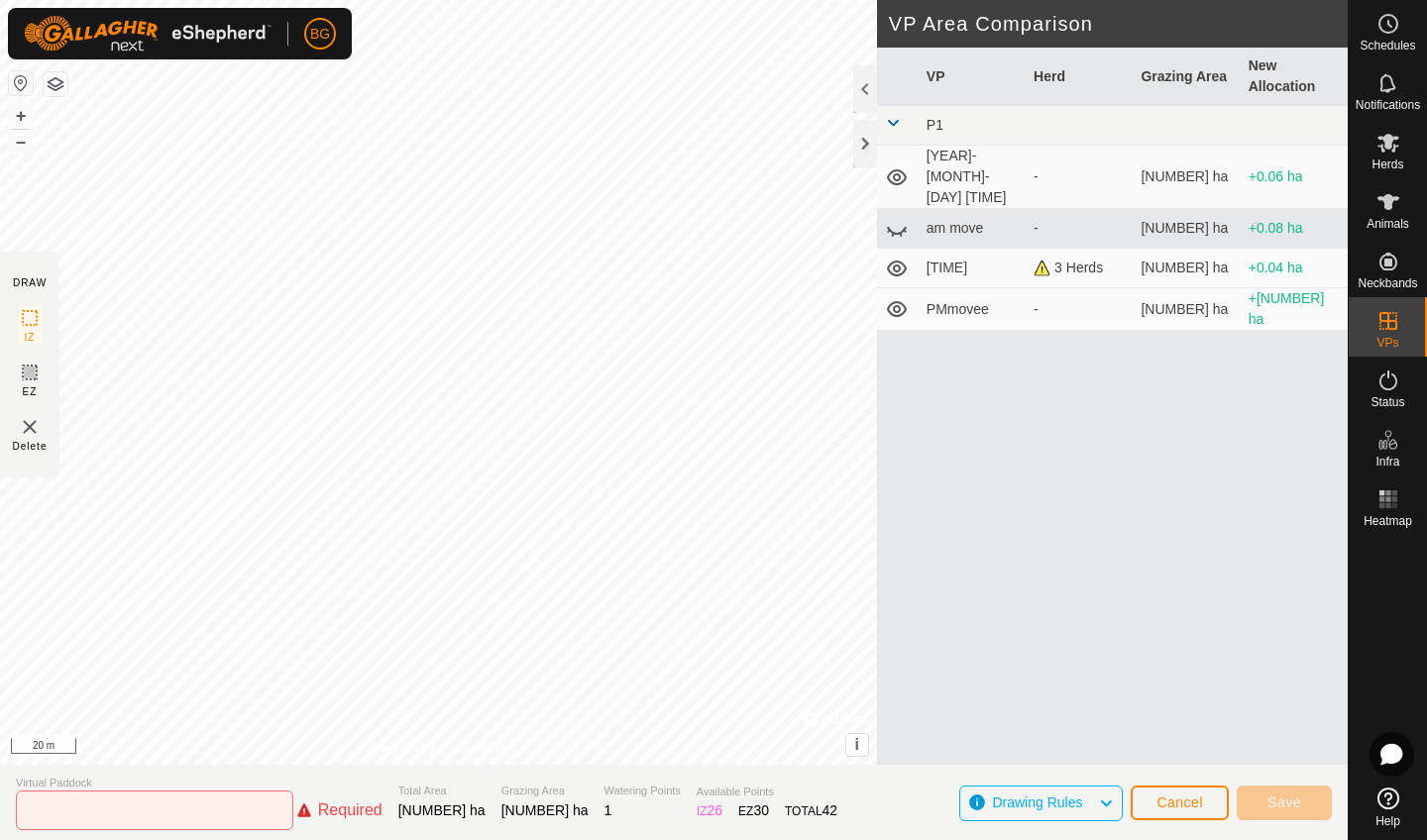 click 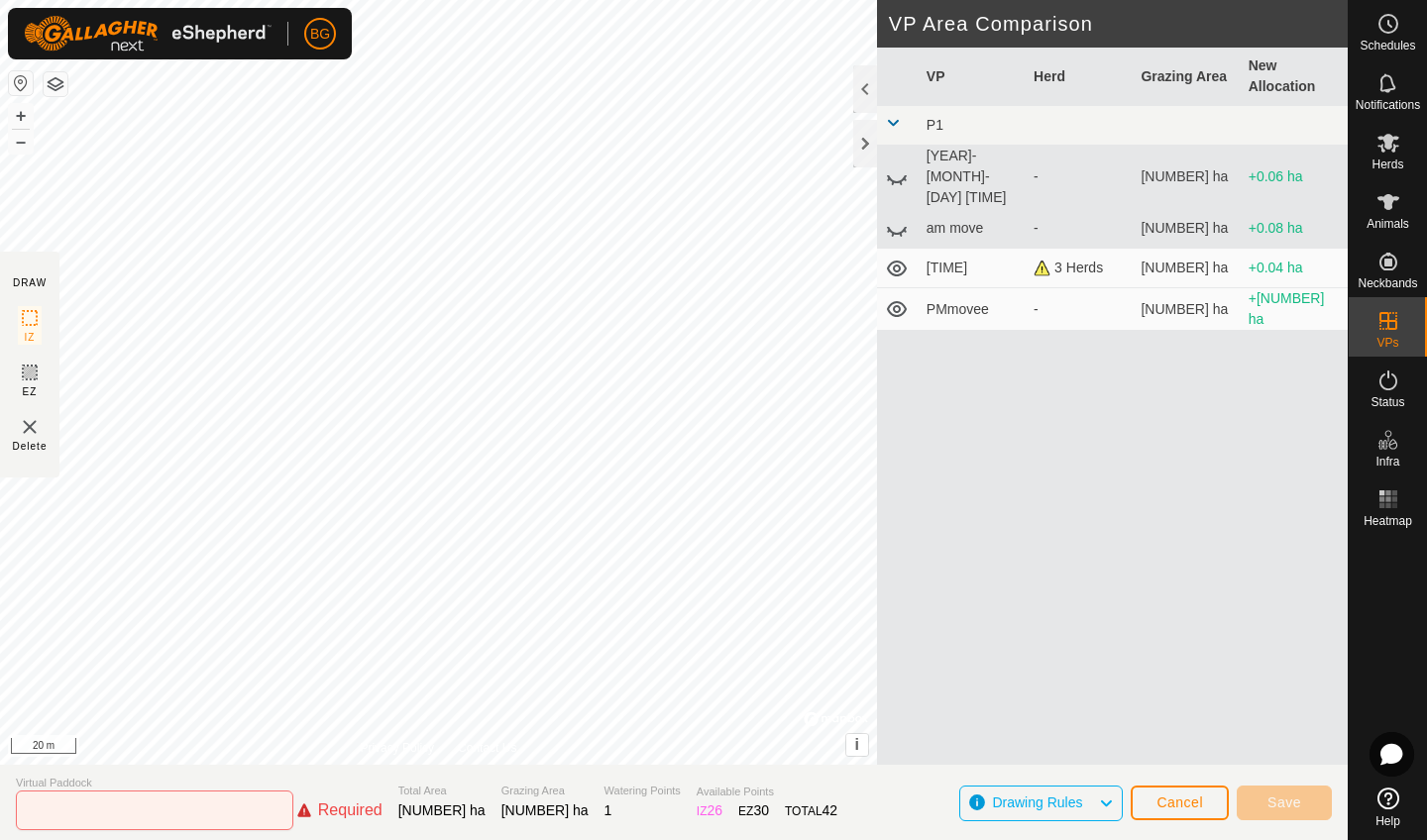click 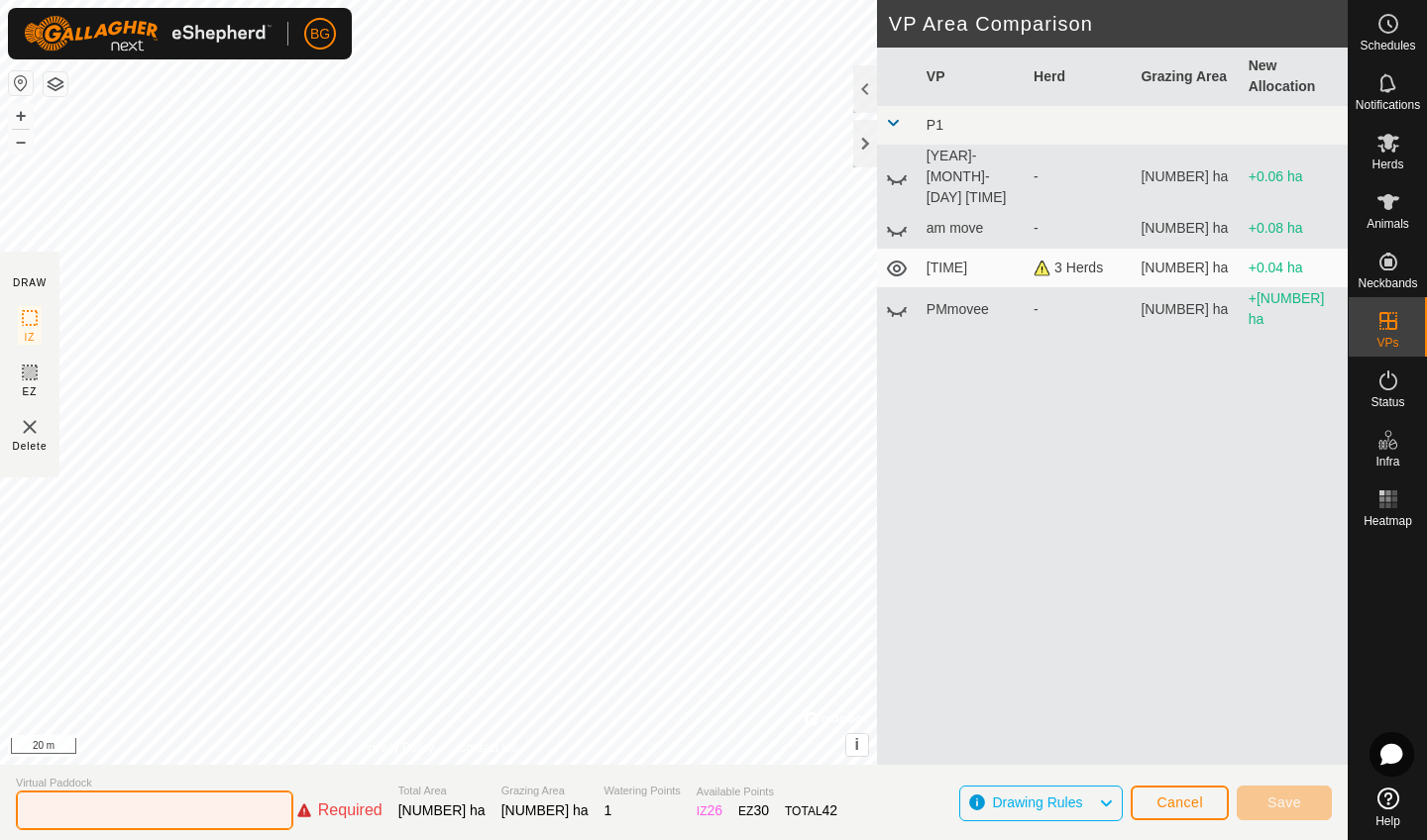 click 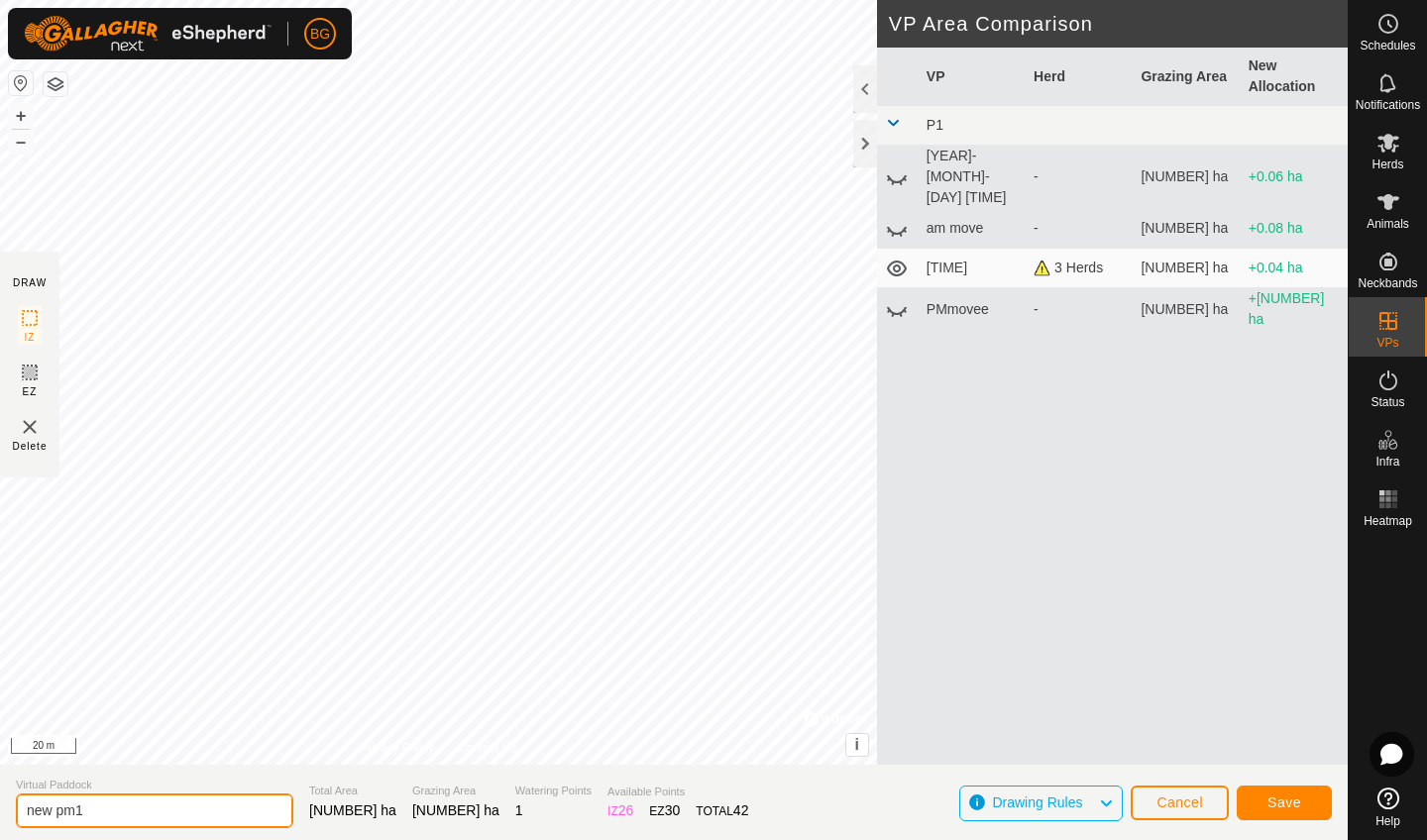 type on "new pm1" 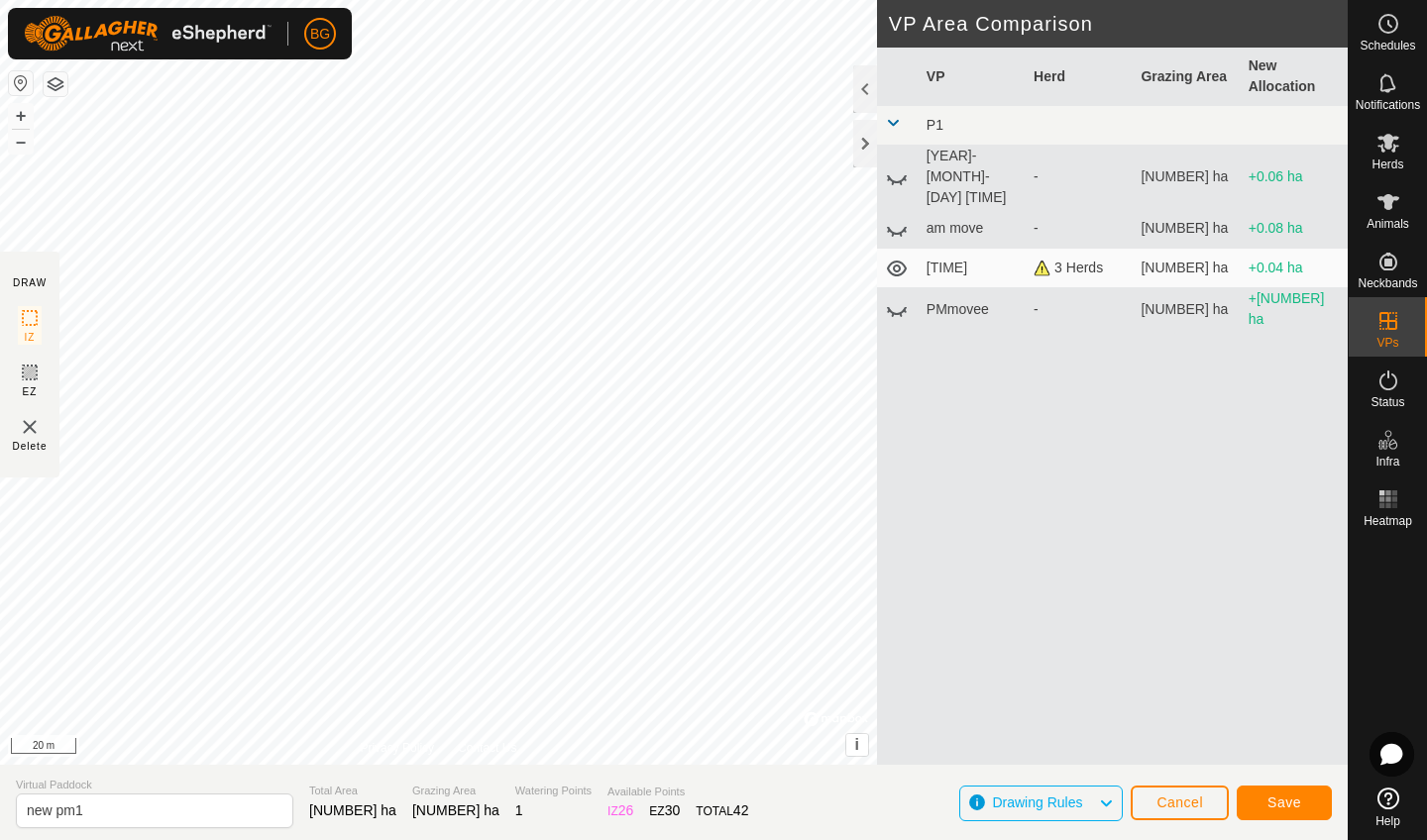 click on "Save" 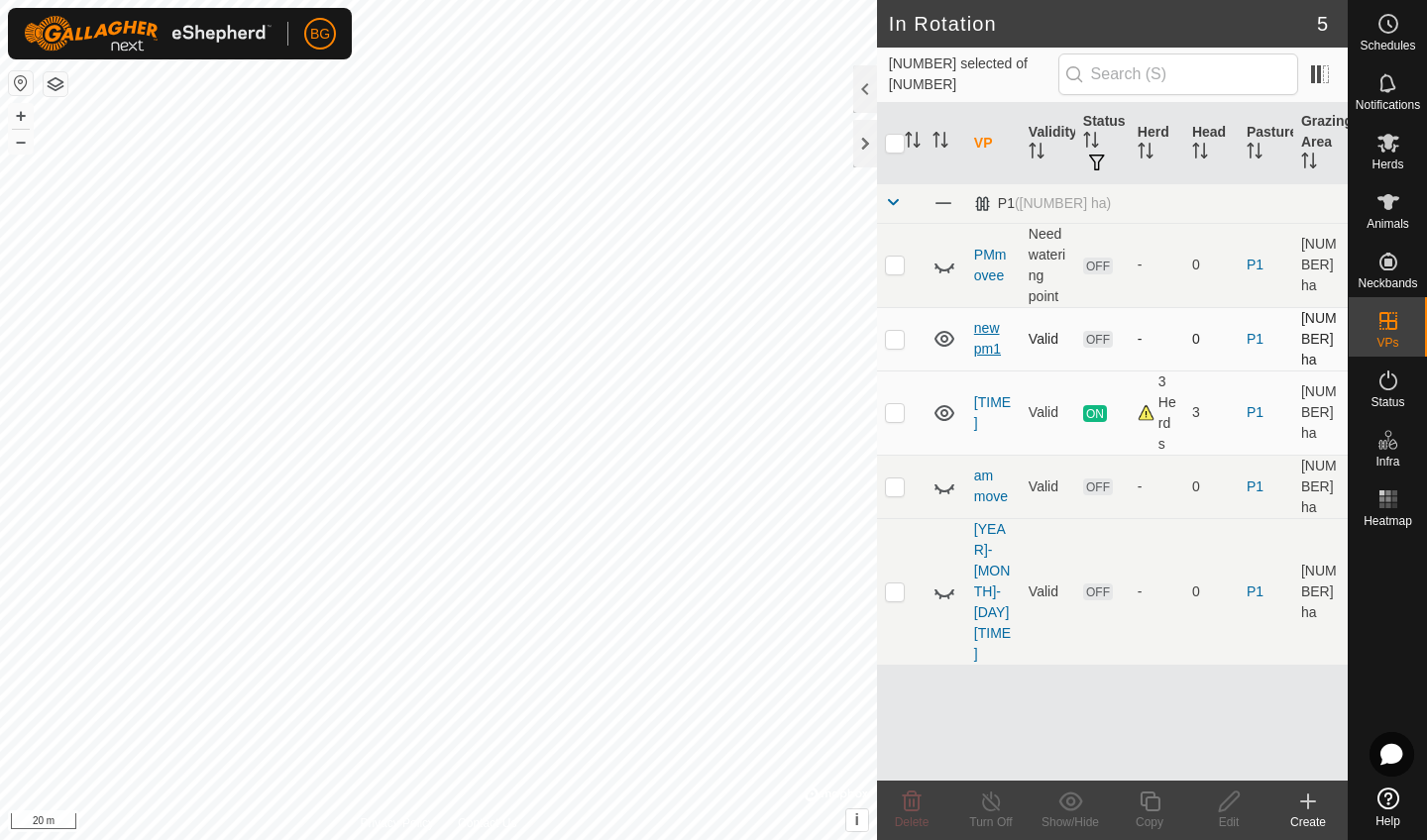 click on "new pm1" at bounding box center [987, 338] 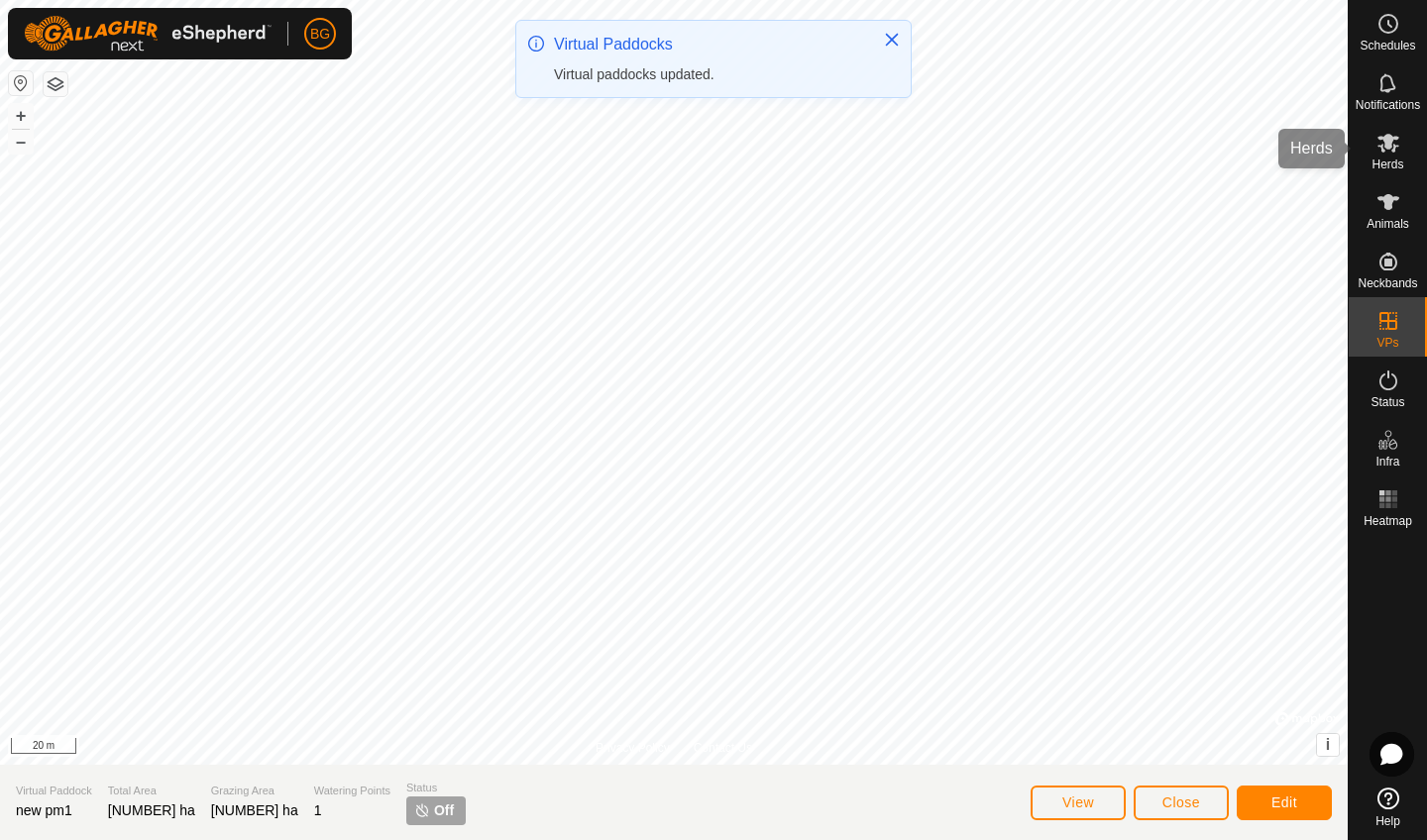 click 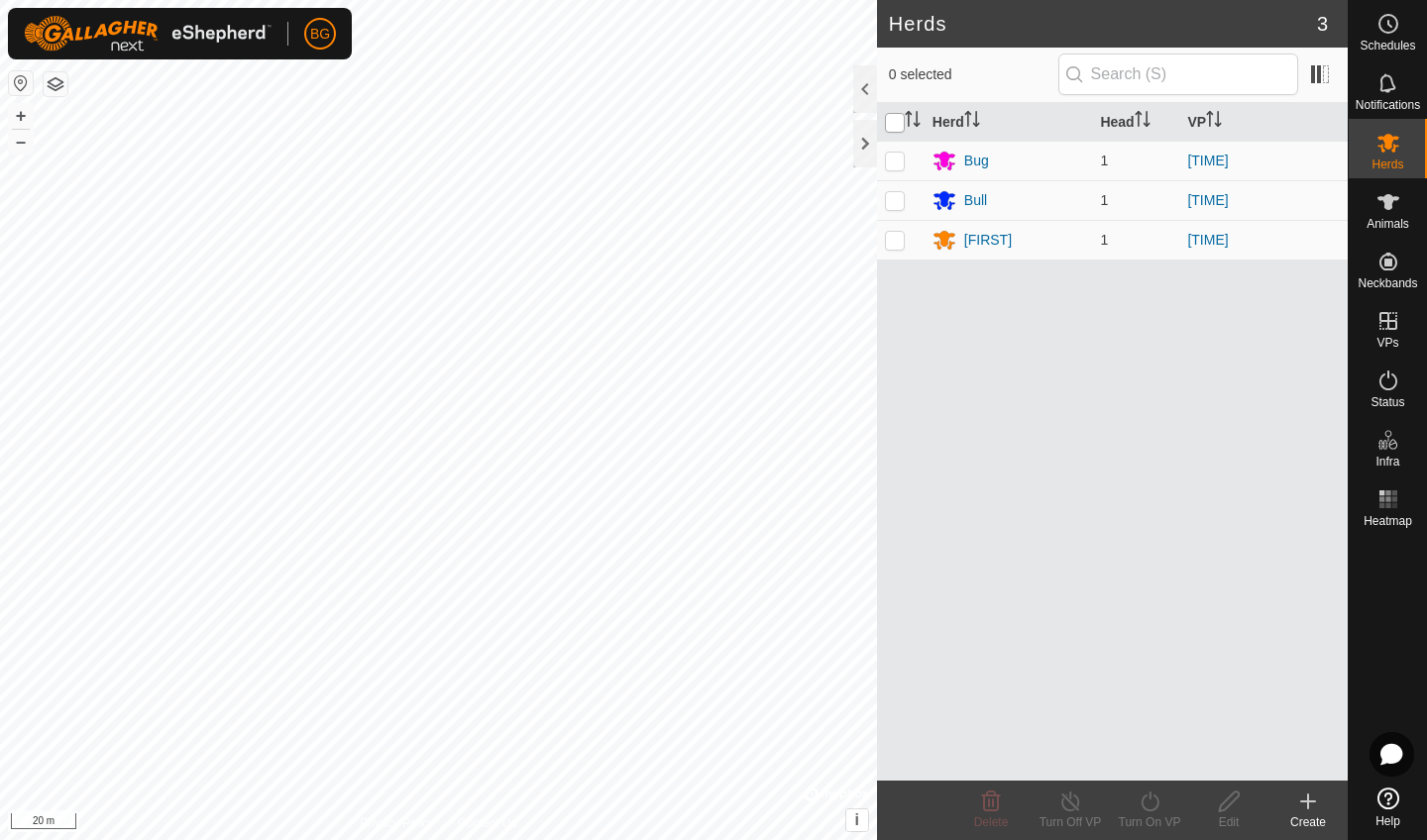 click at bounding box center [895, 123] 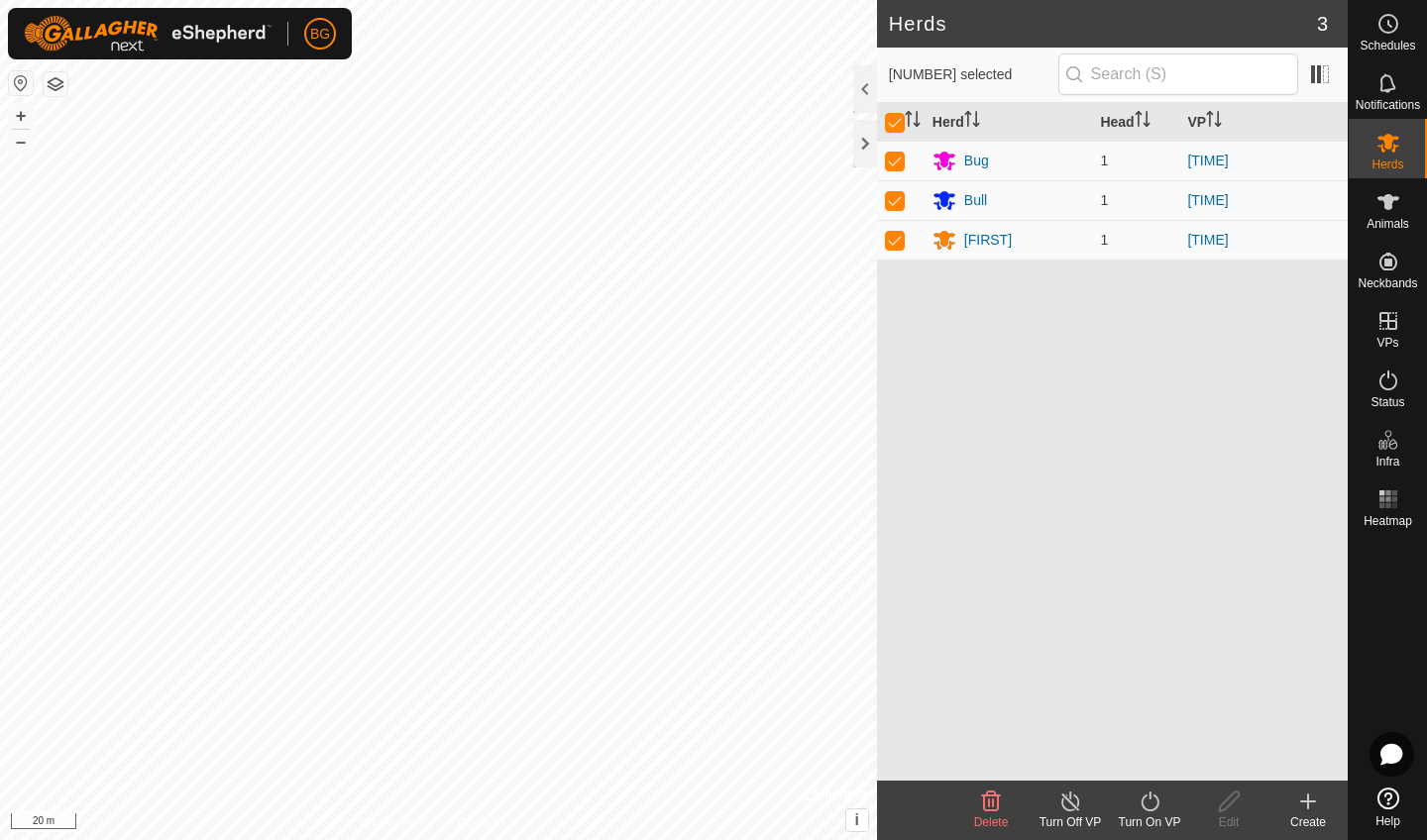 click 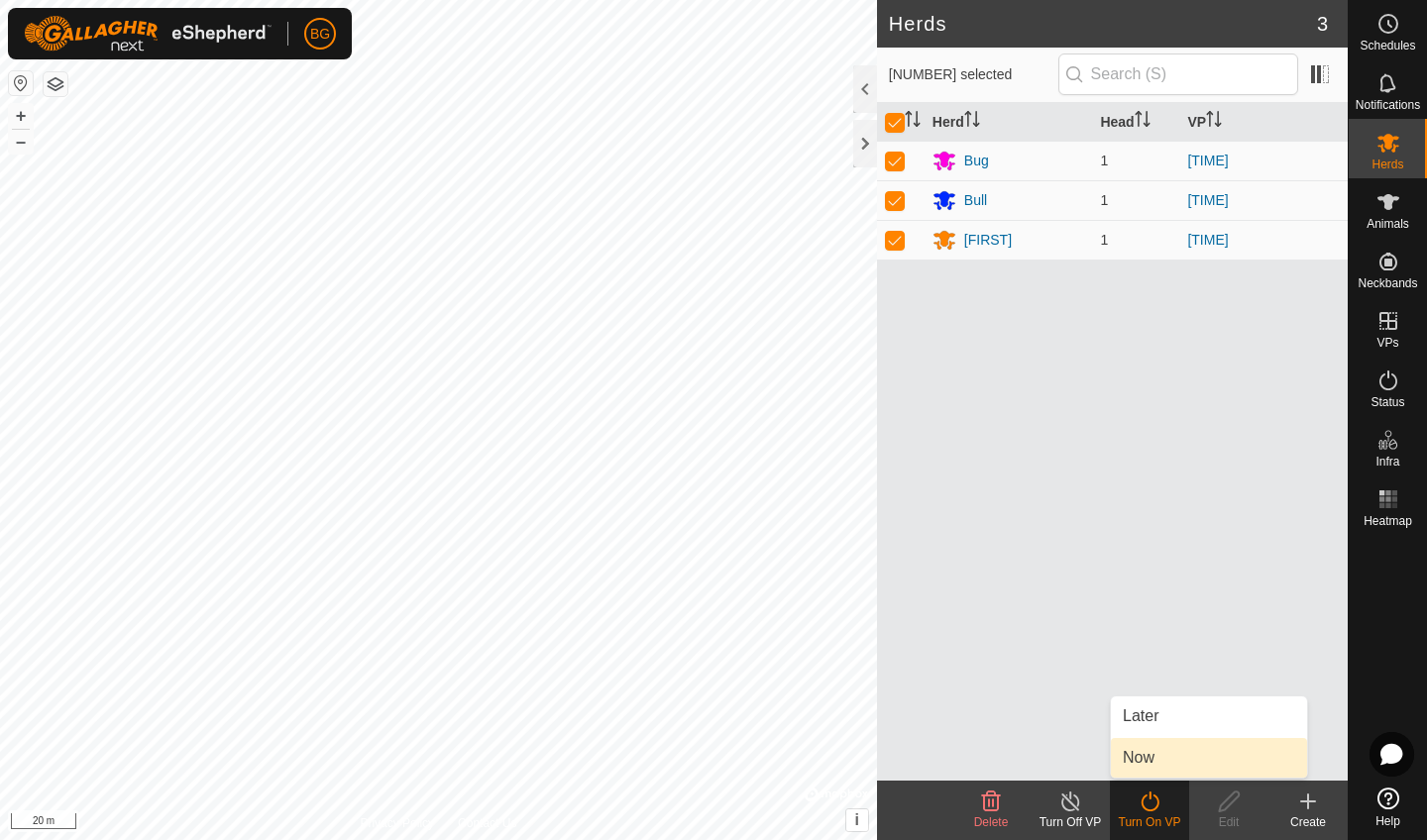 click on "Now" at bounding box center [1209, 758] 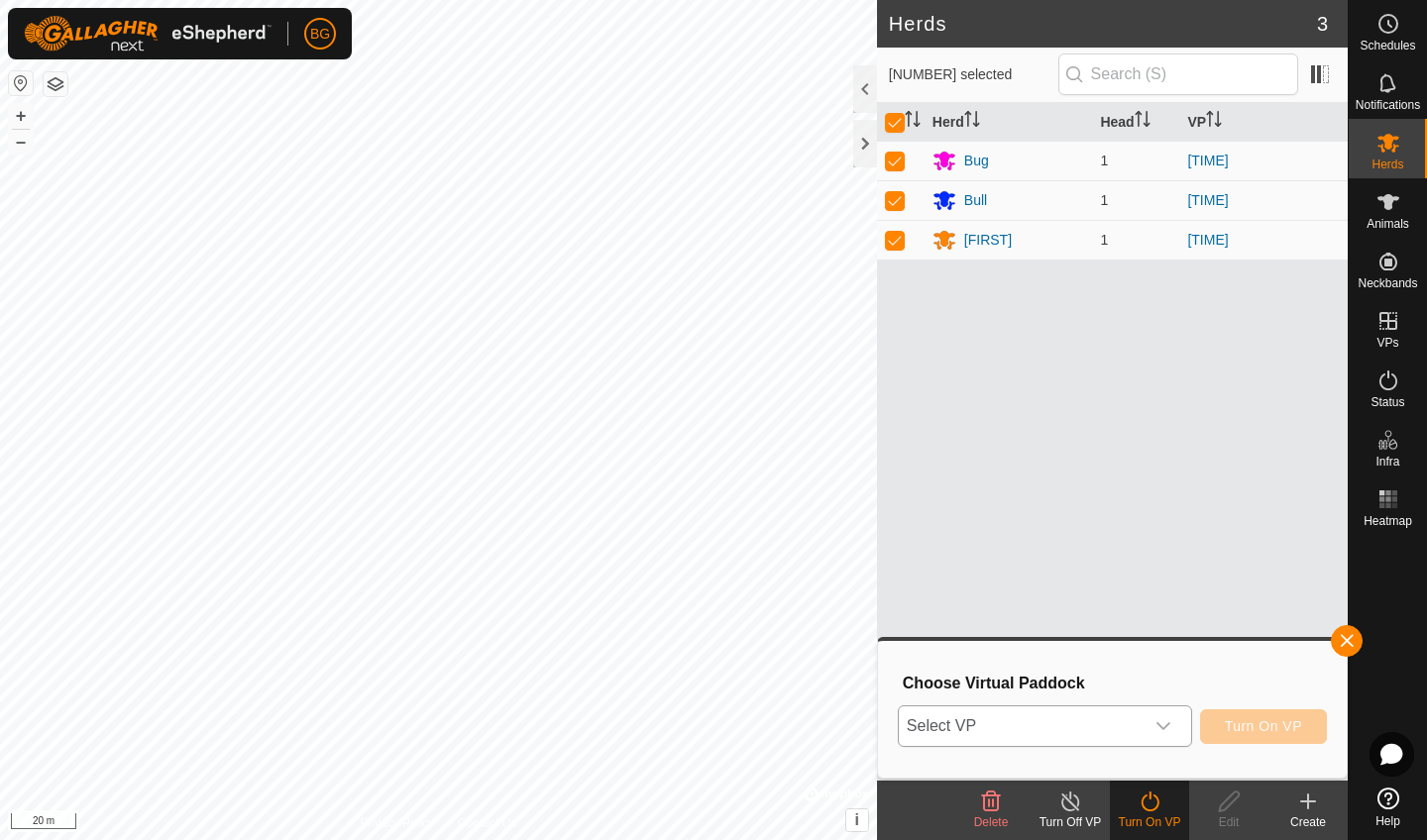 click 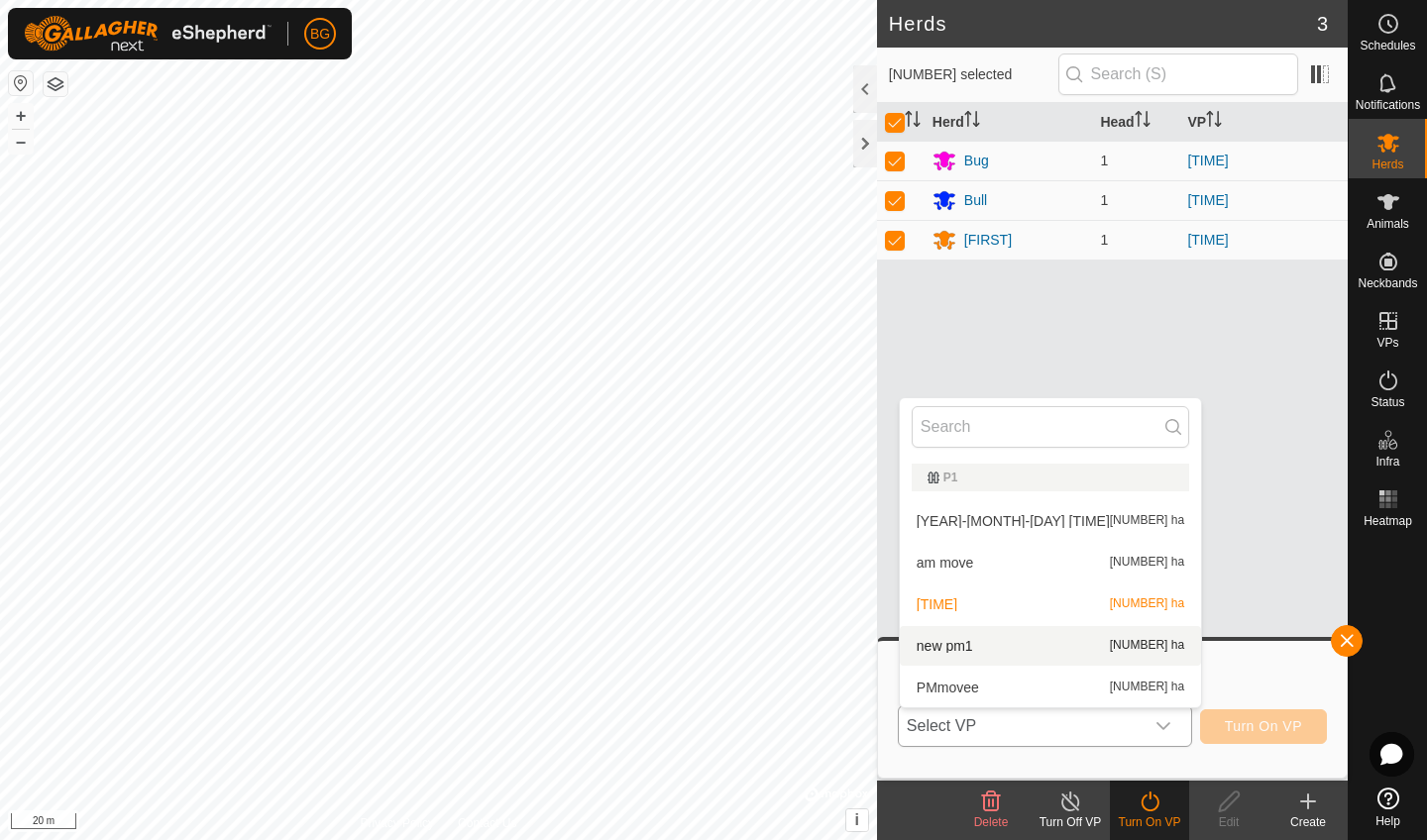click on "[NUMBER] [TIME] [NUMBER] ha" at bounding box center [1050, 646] 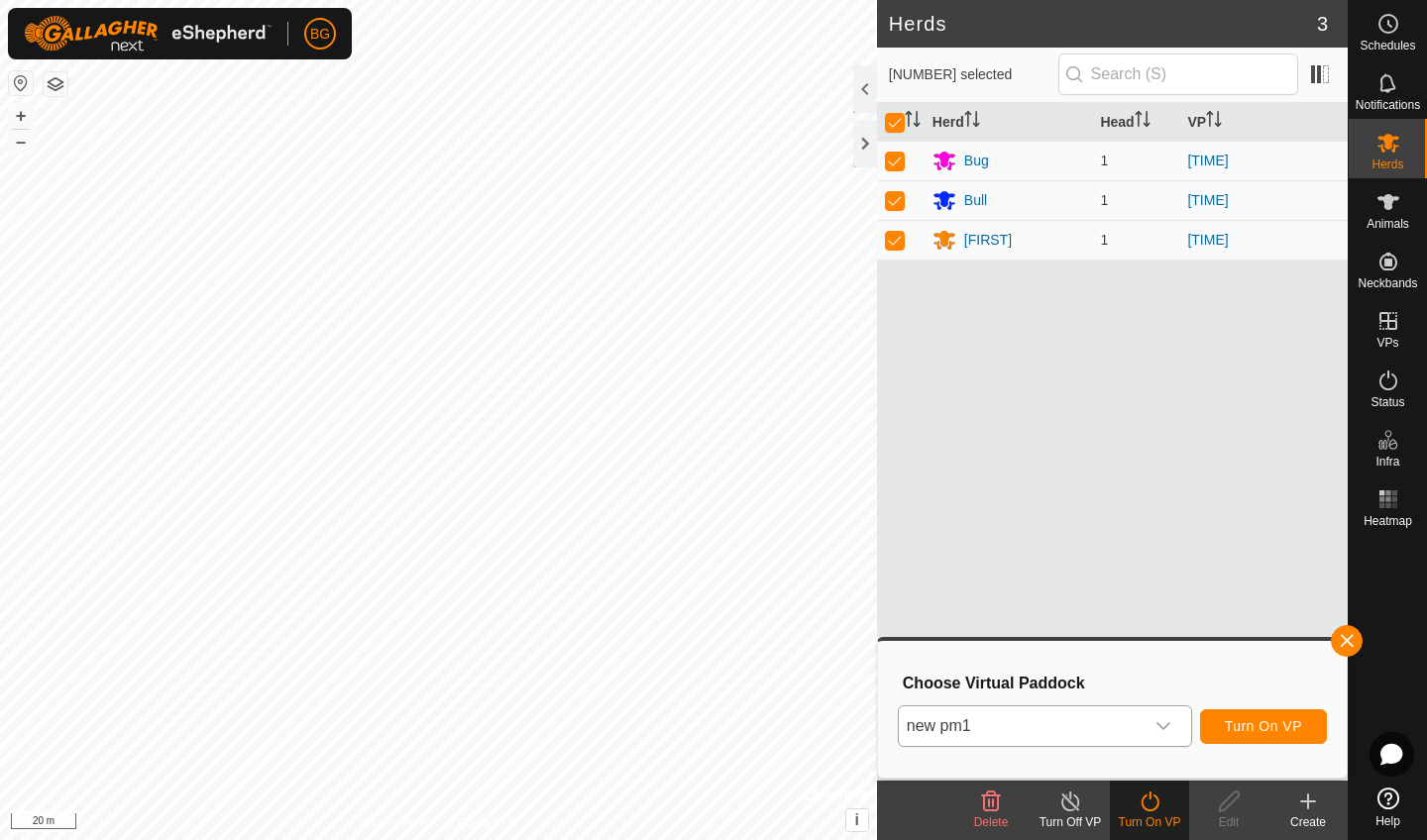 click on "Turn On VP" at bounding box center [1263, 726] 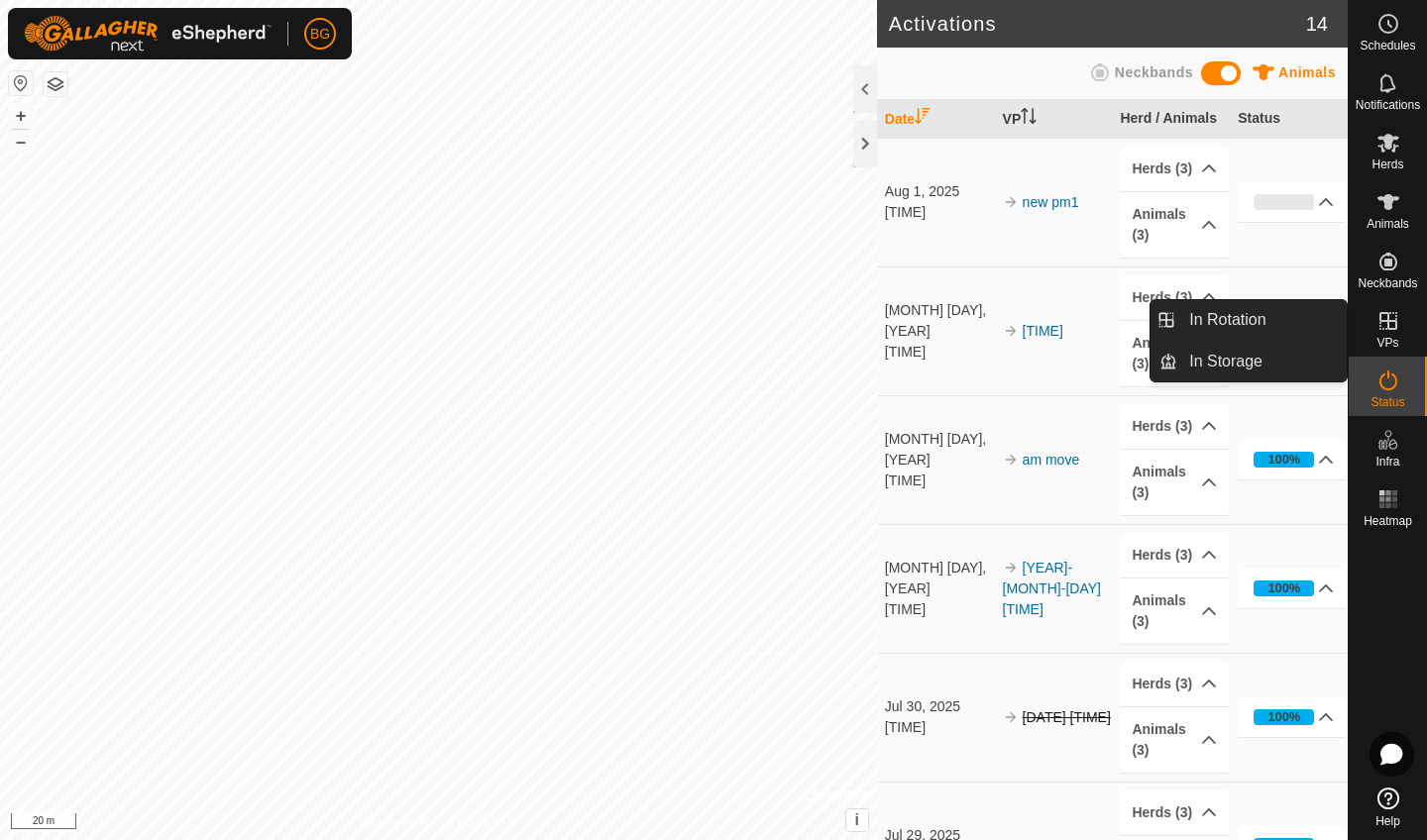 click 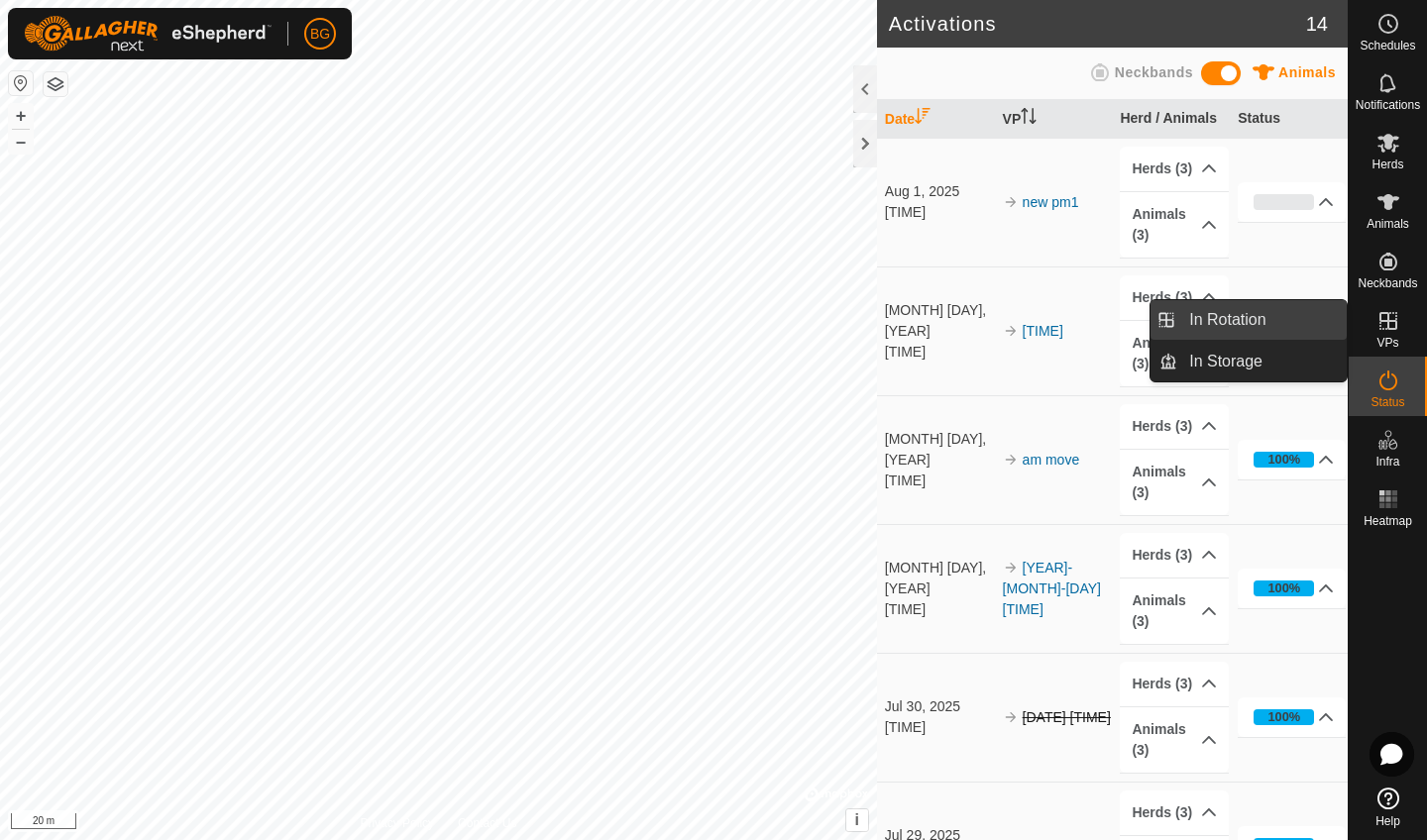 click on "In Rotation" at bounding box center [1262, 320] 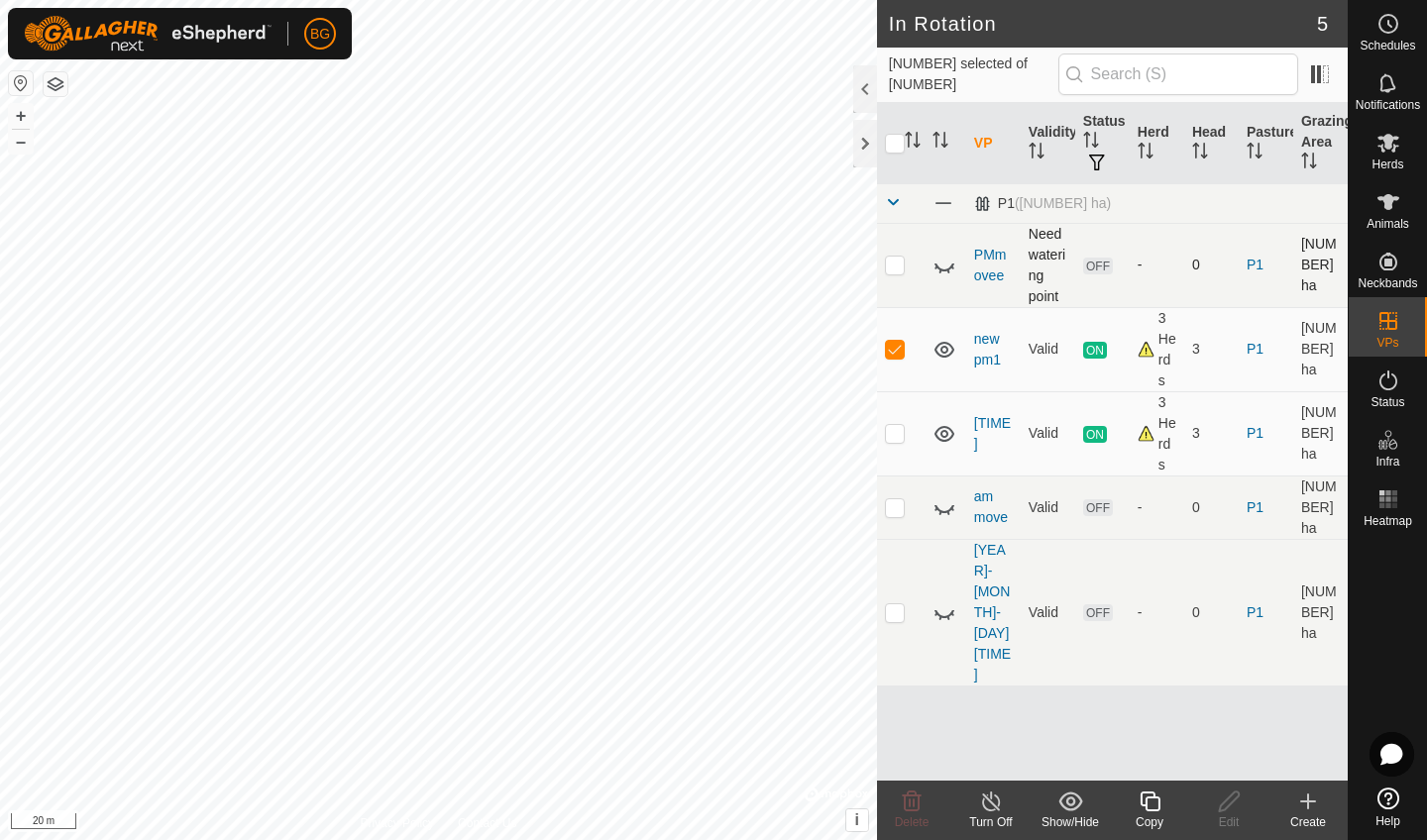 click at bounding box center [895, 264] 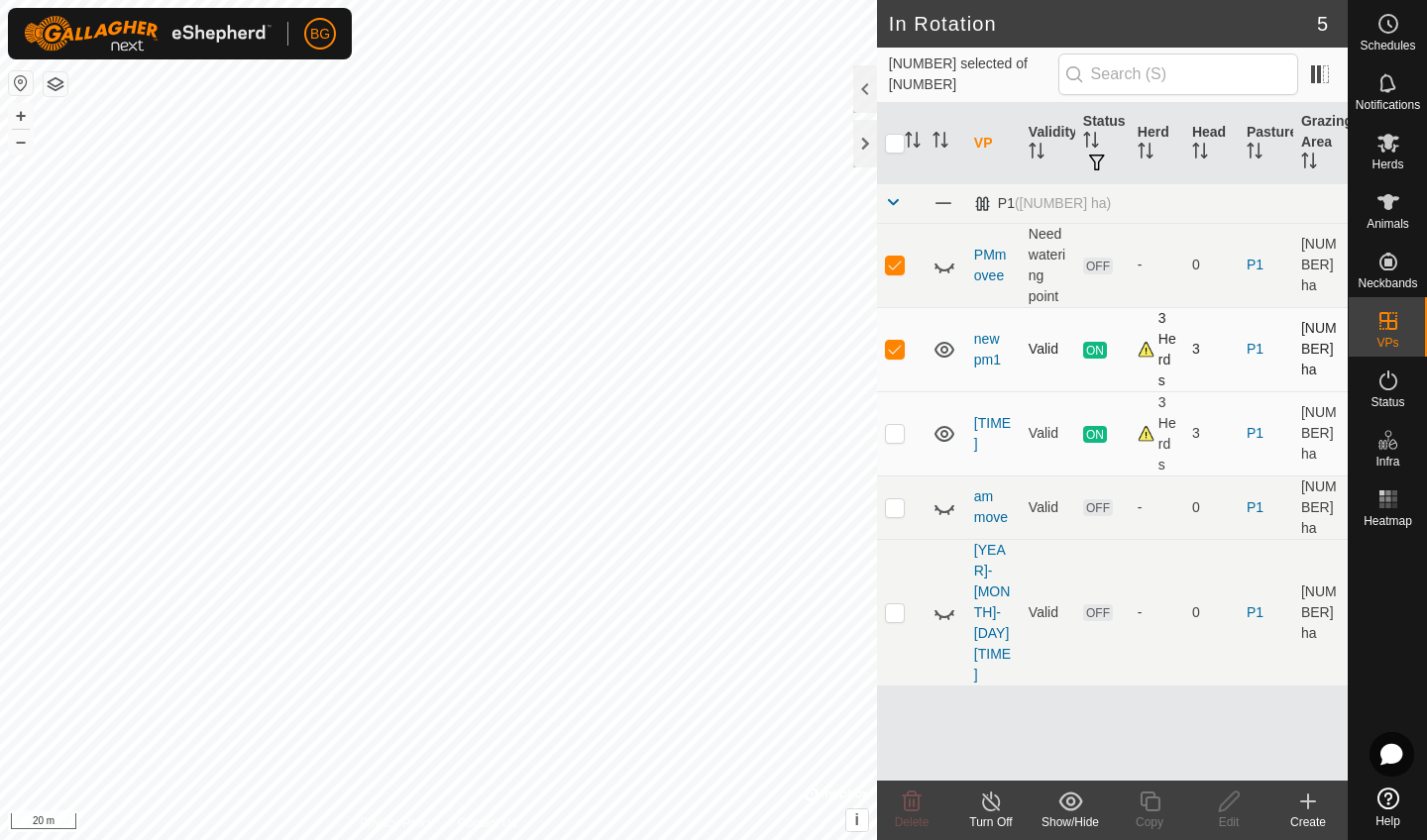 click 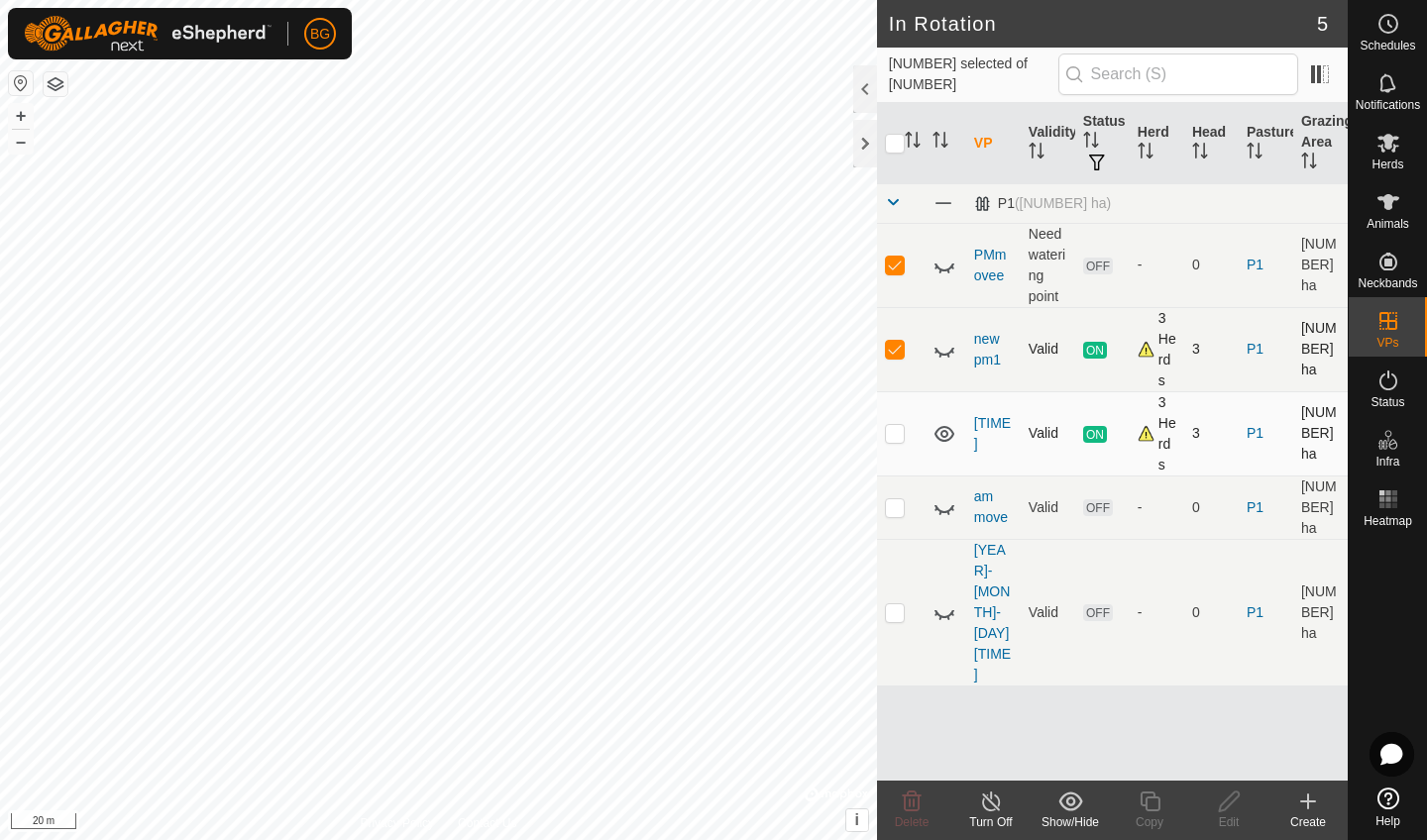 click 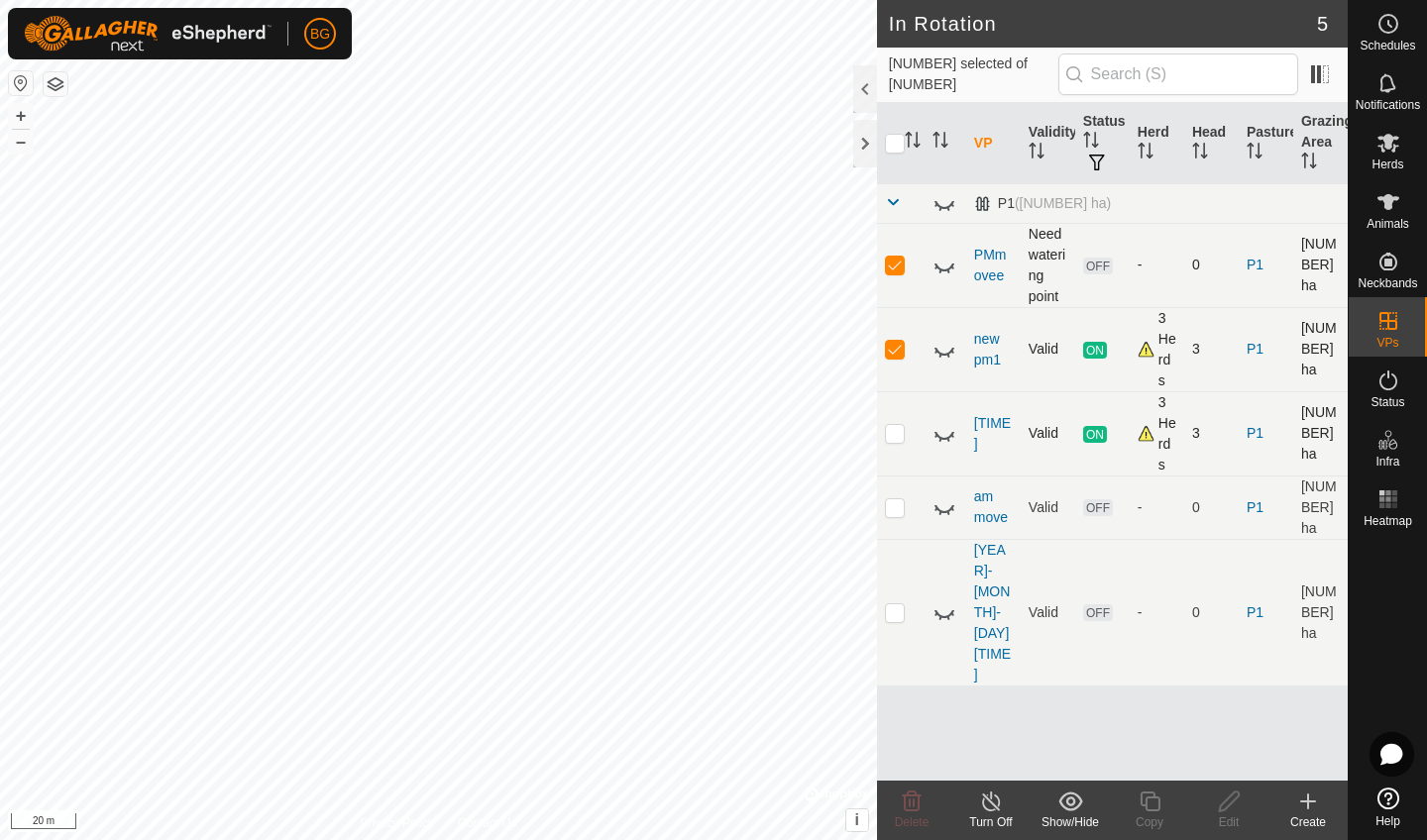 click 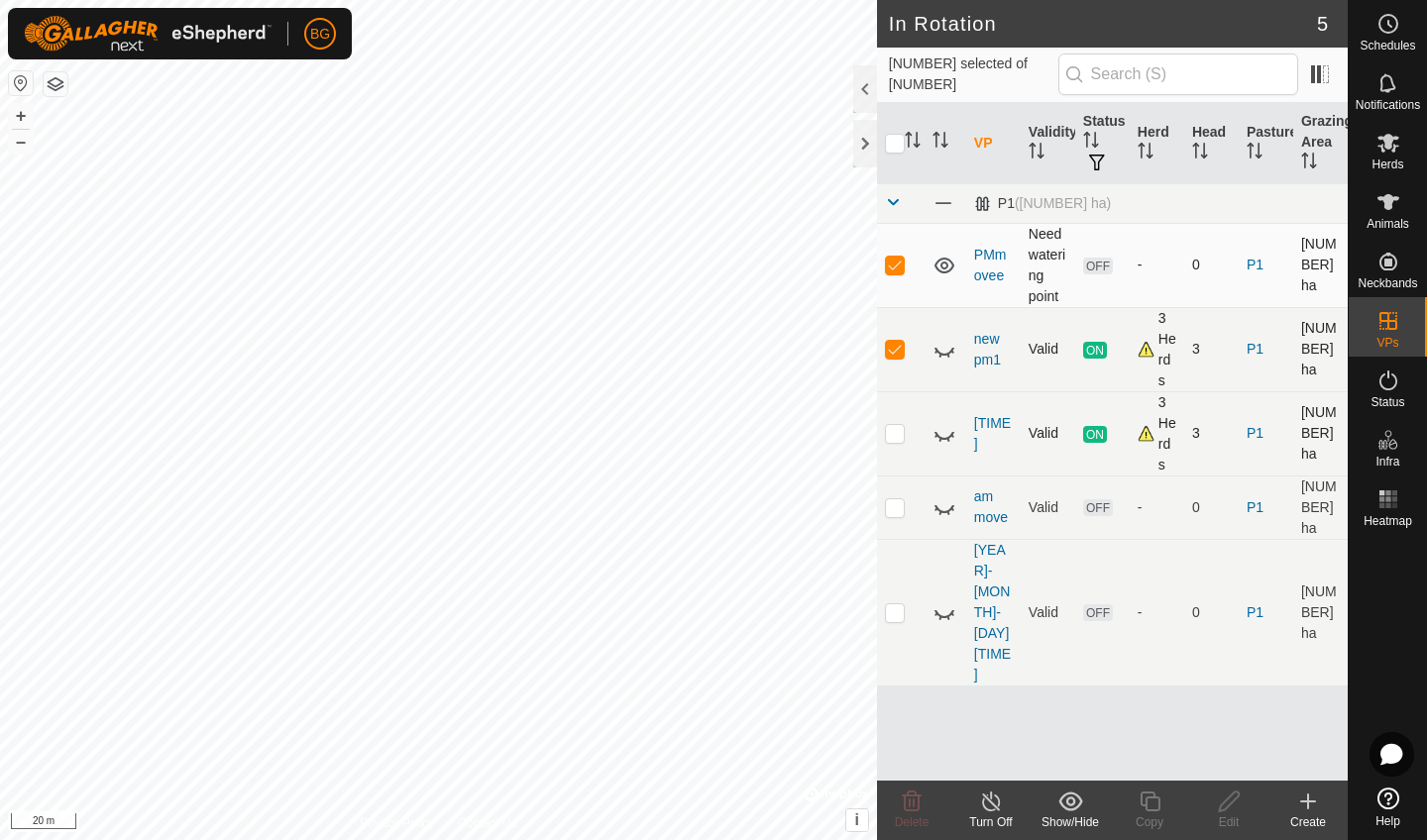 click 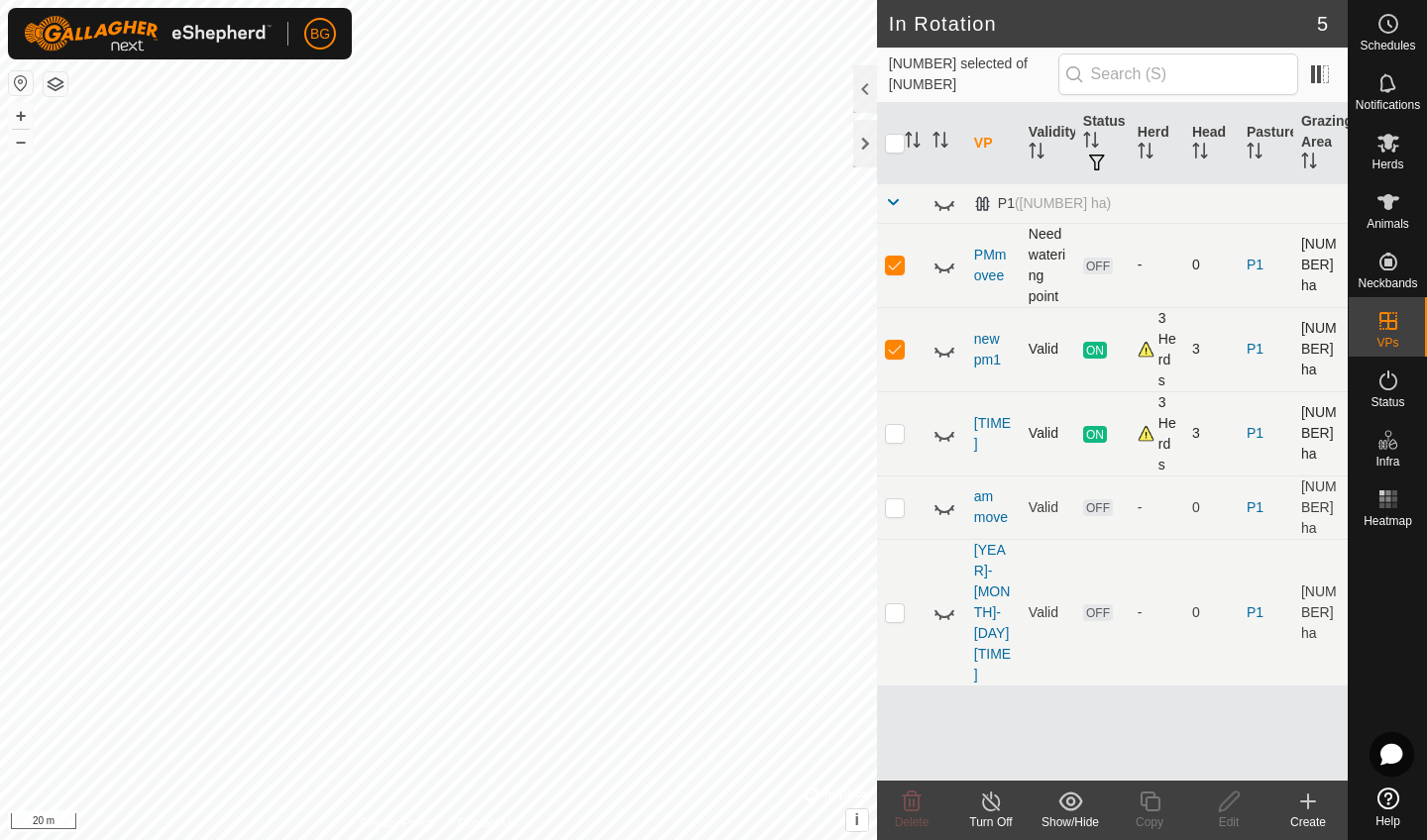 click 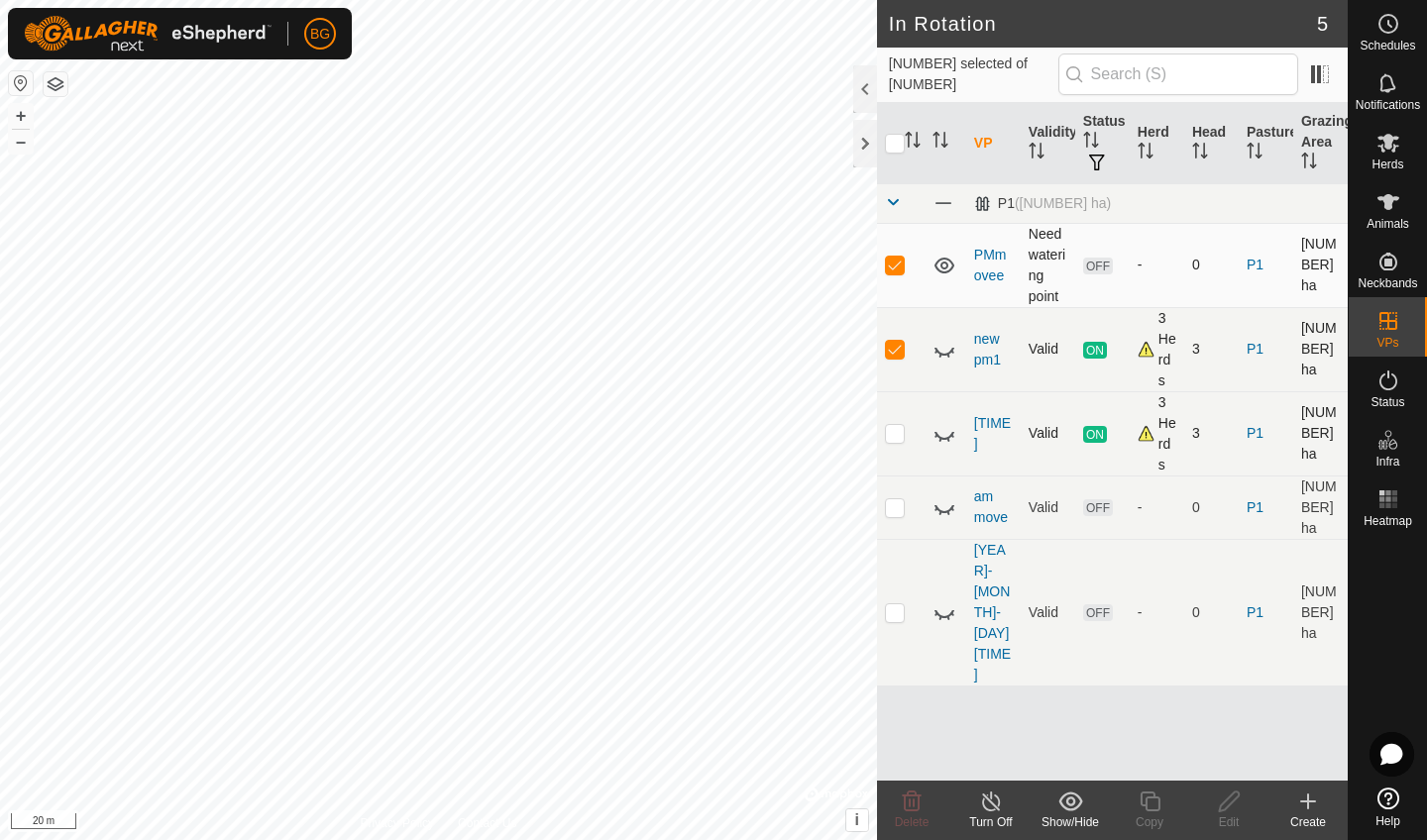 click 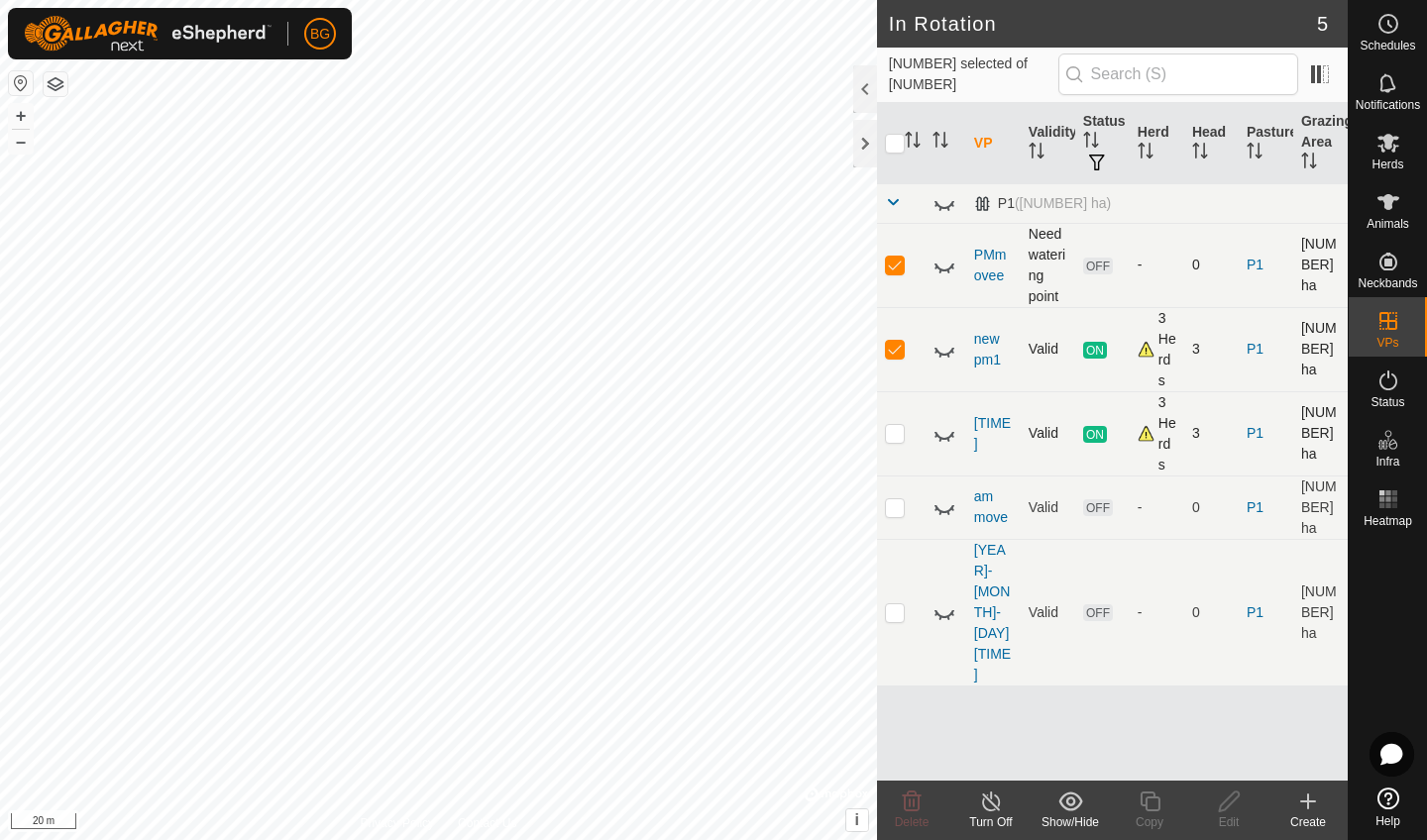 click 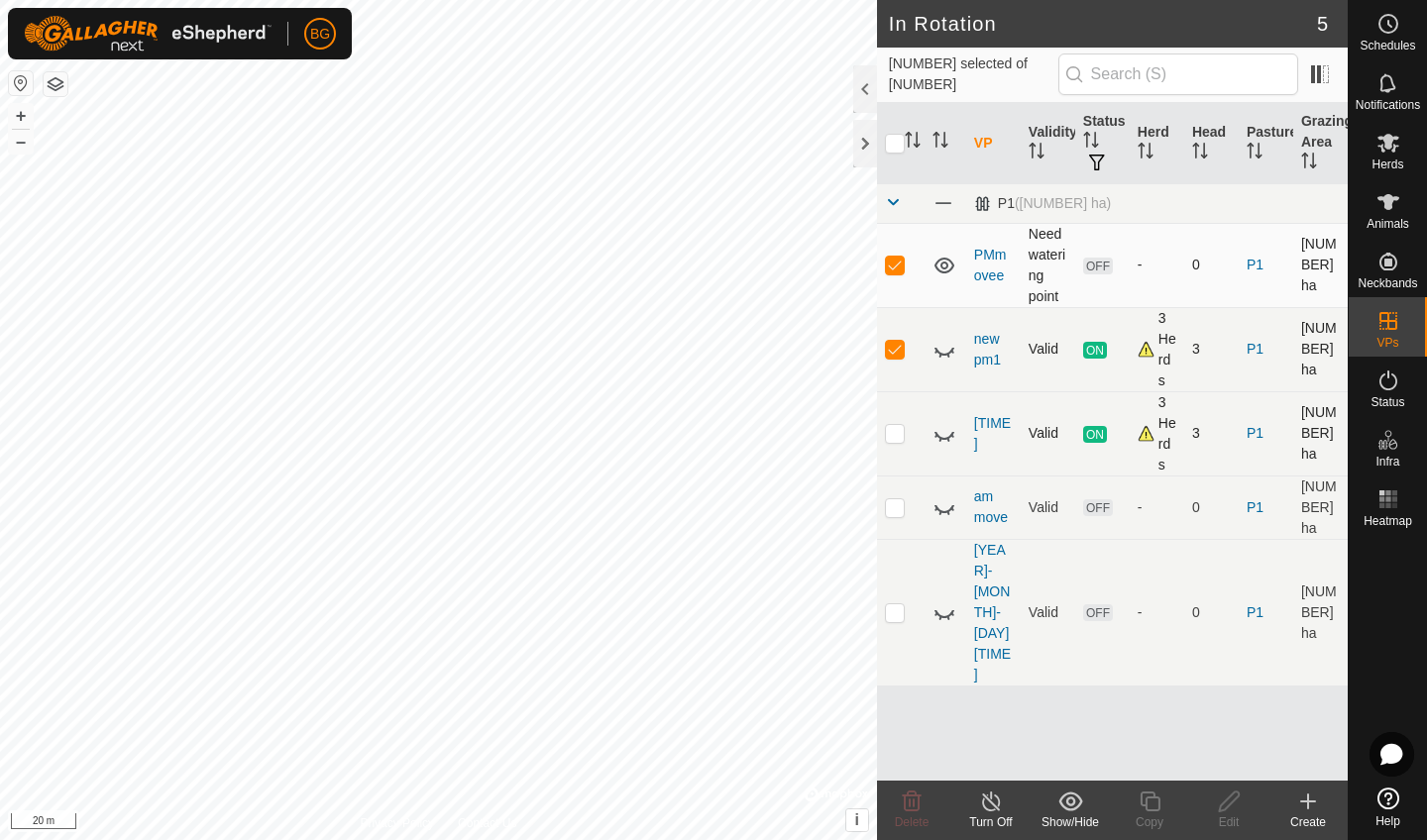 click 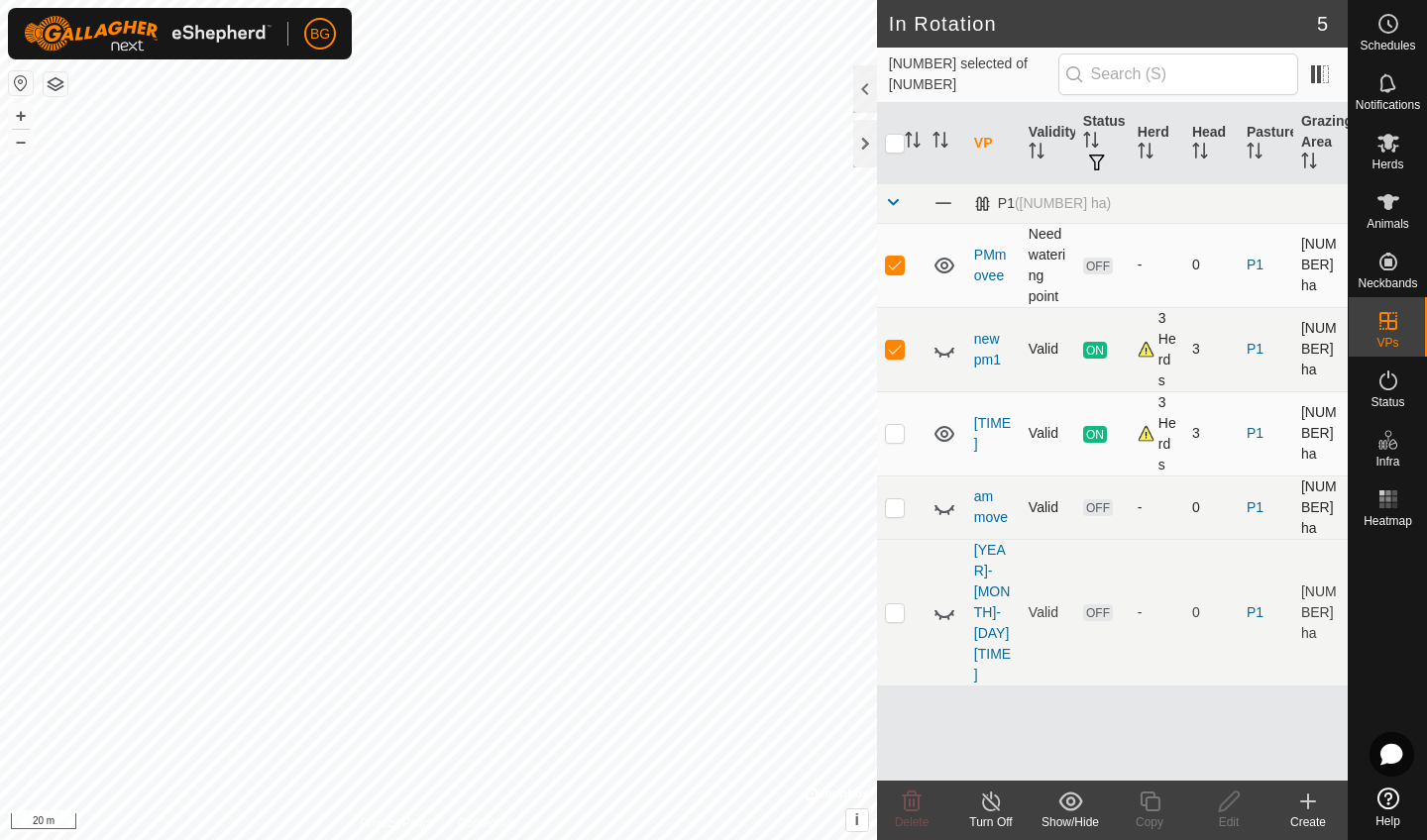 click 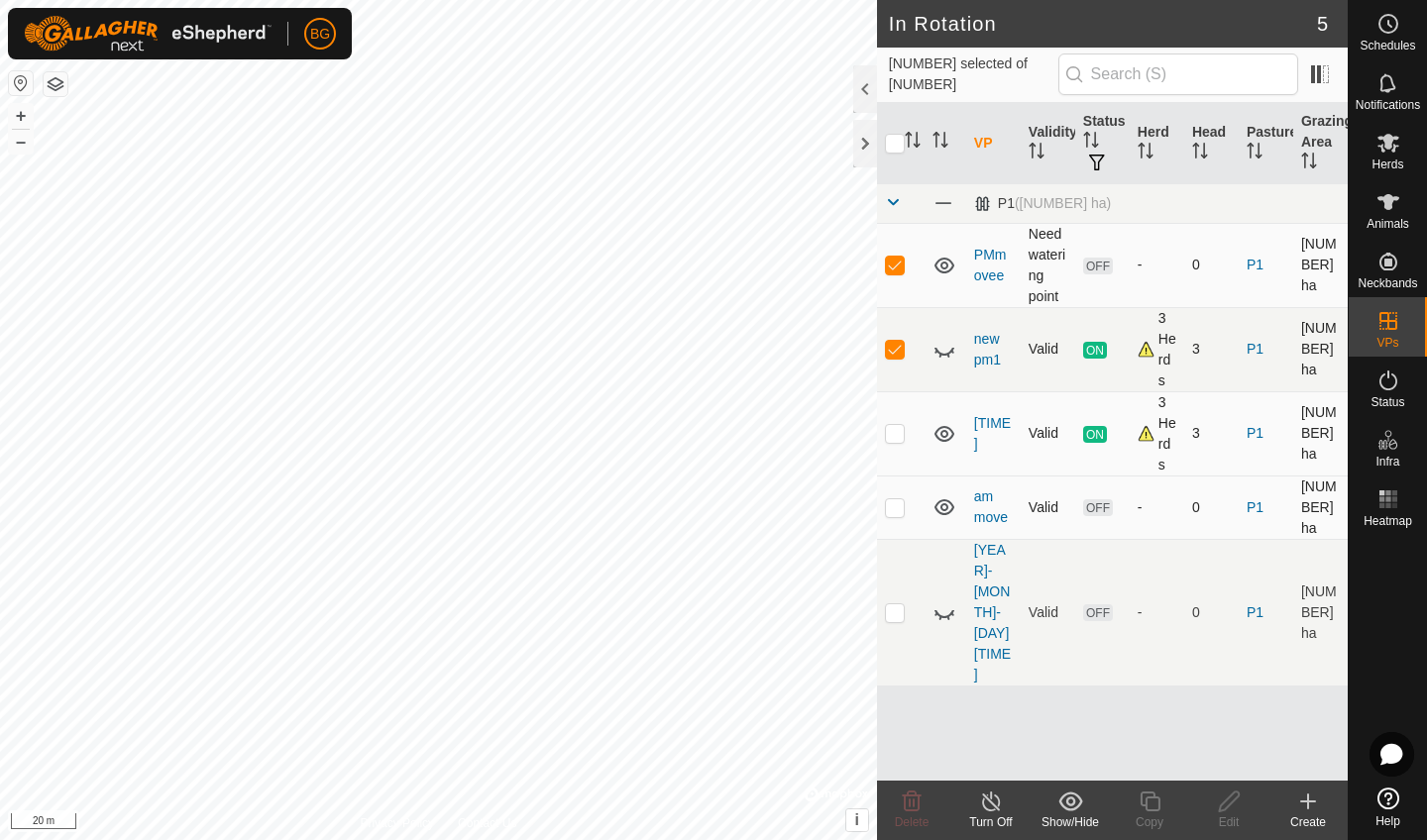 click 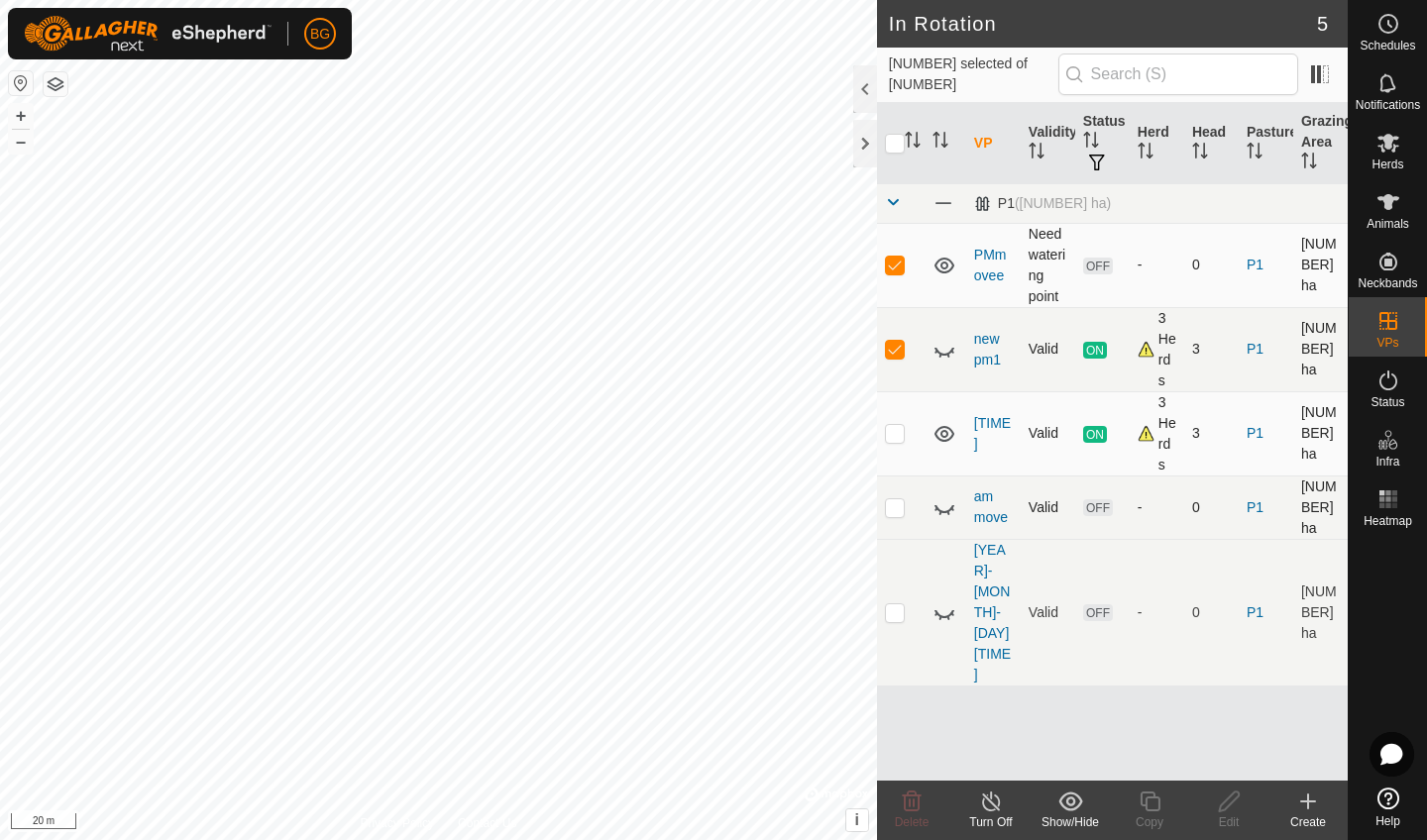 click 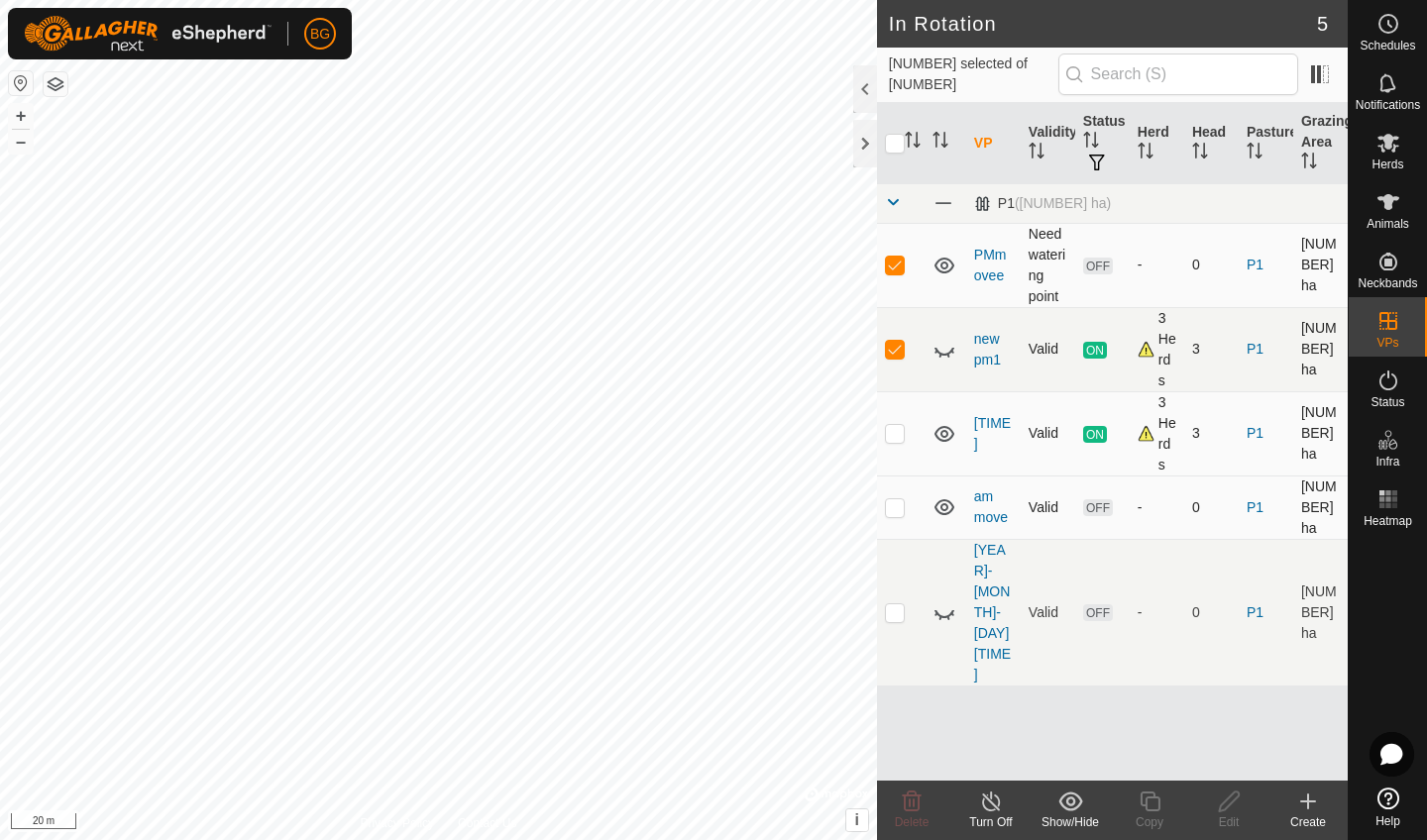 click 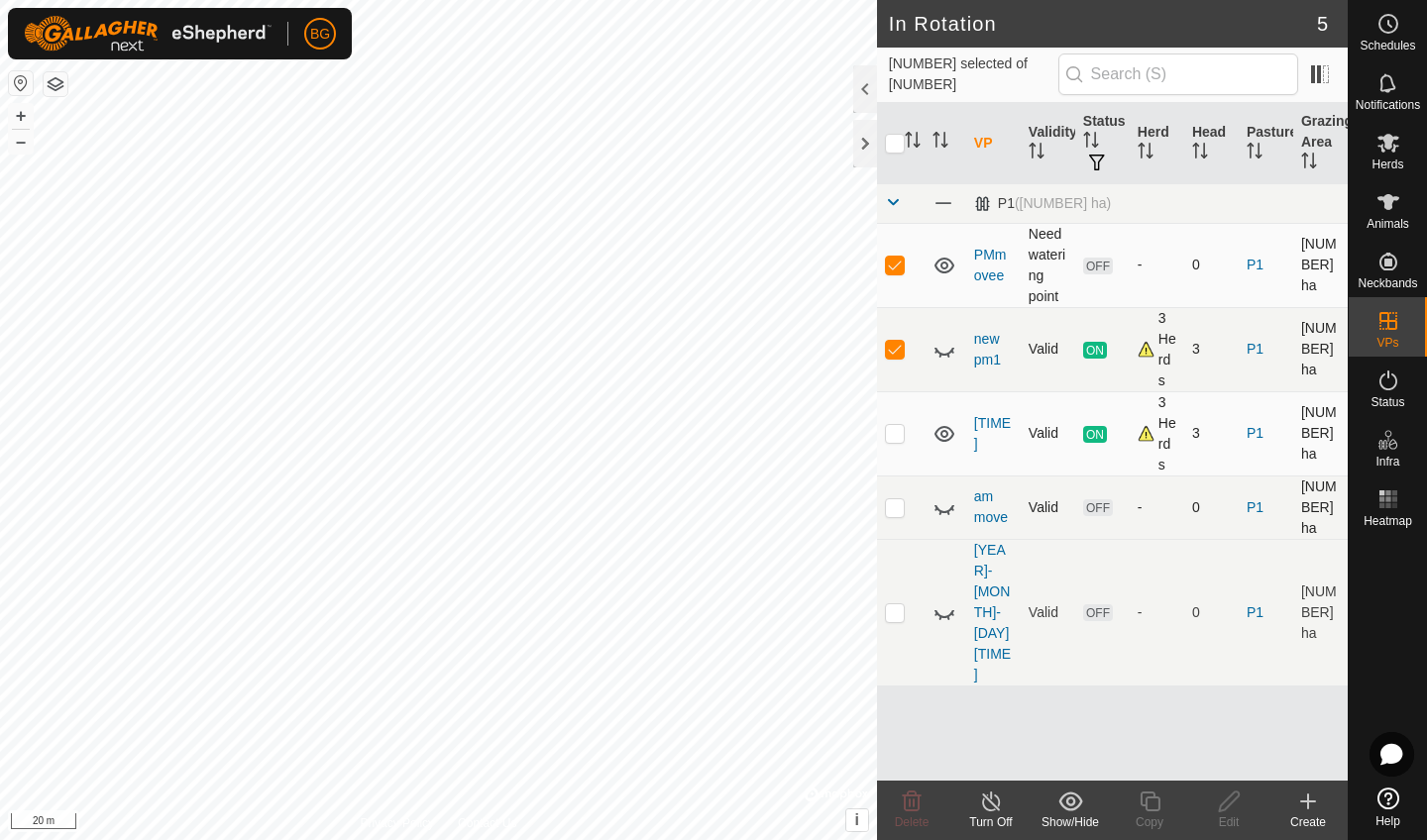 click 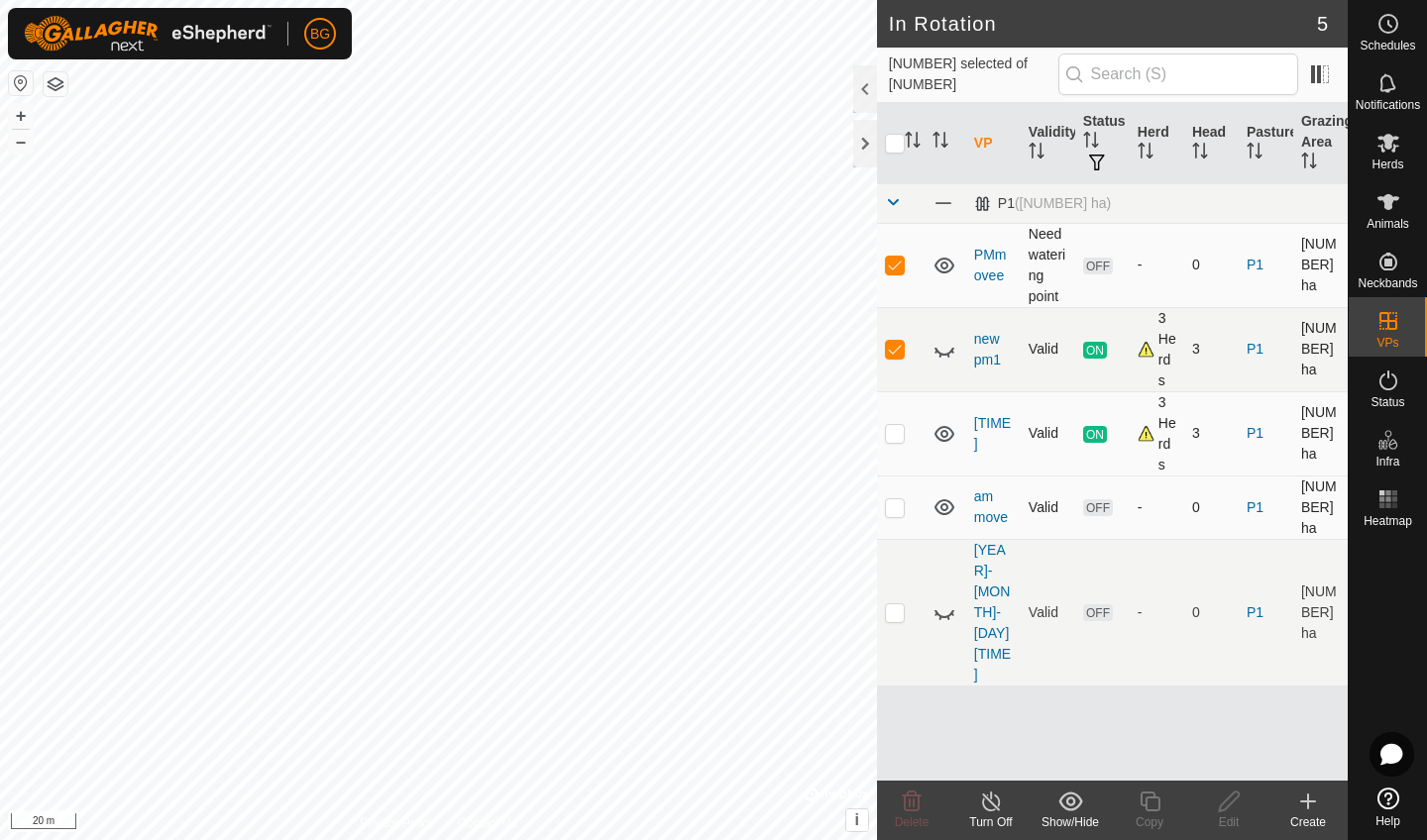 click 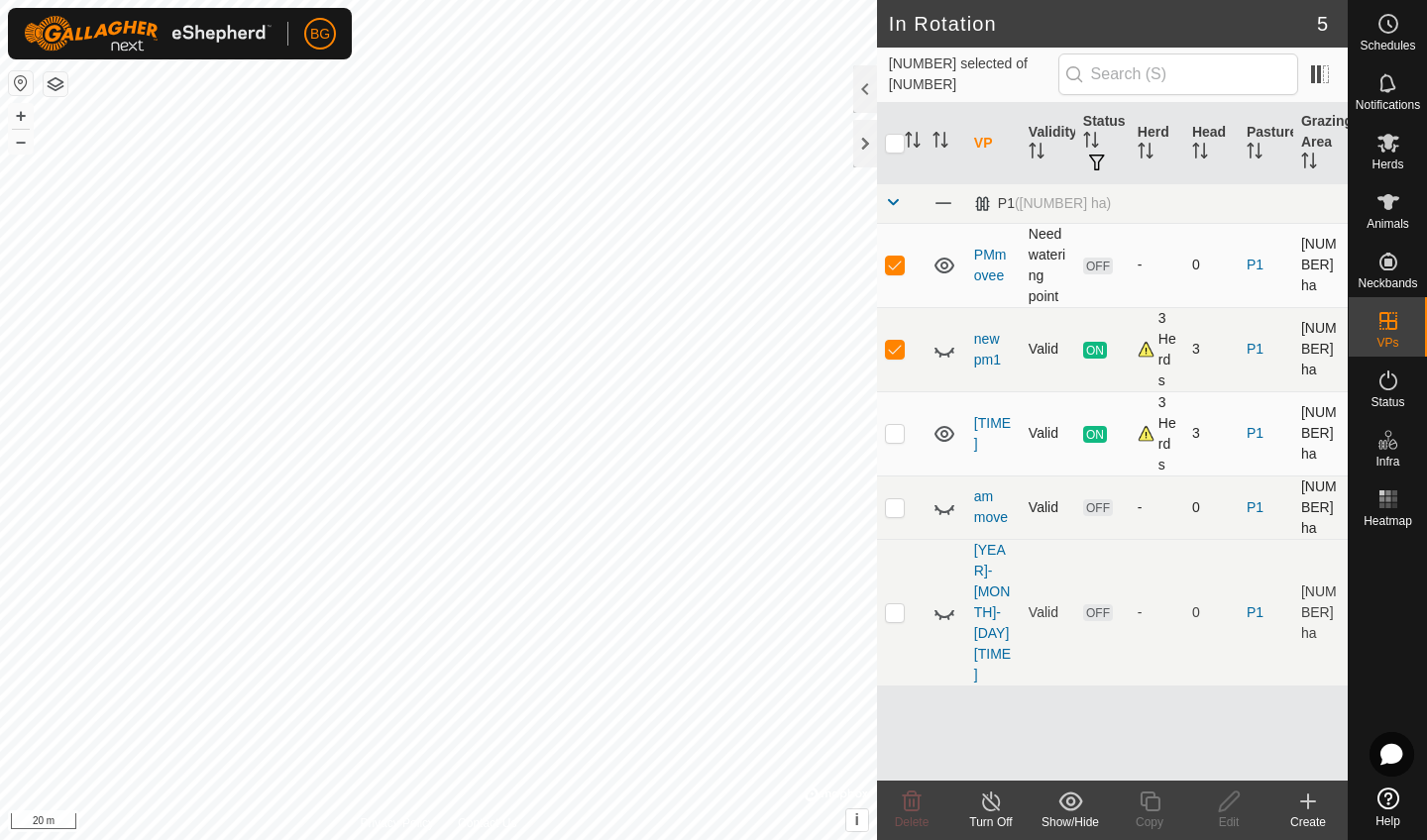 click 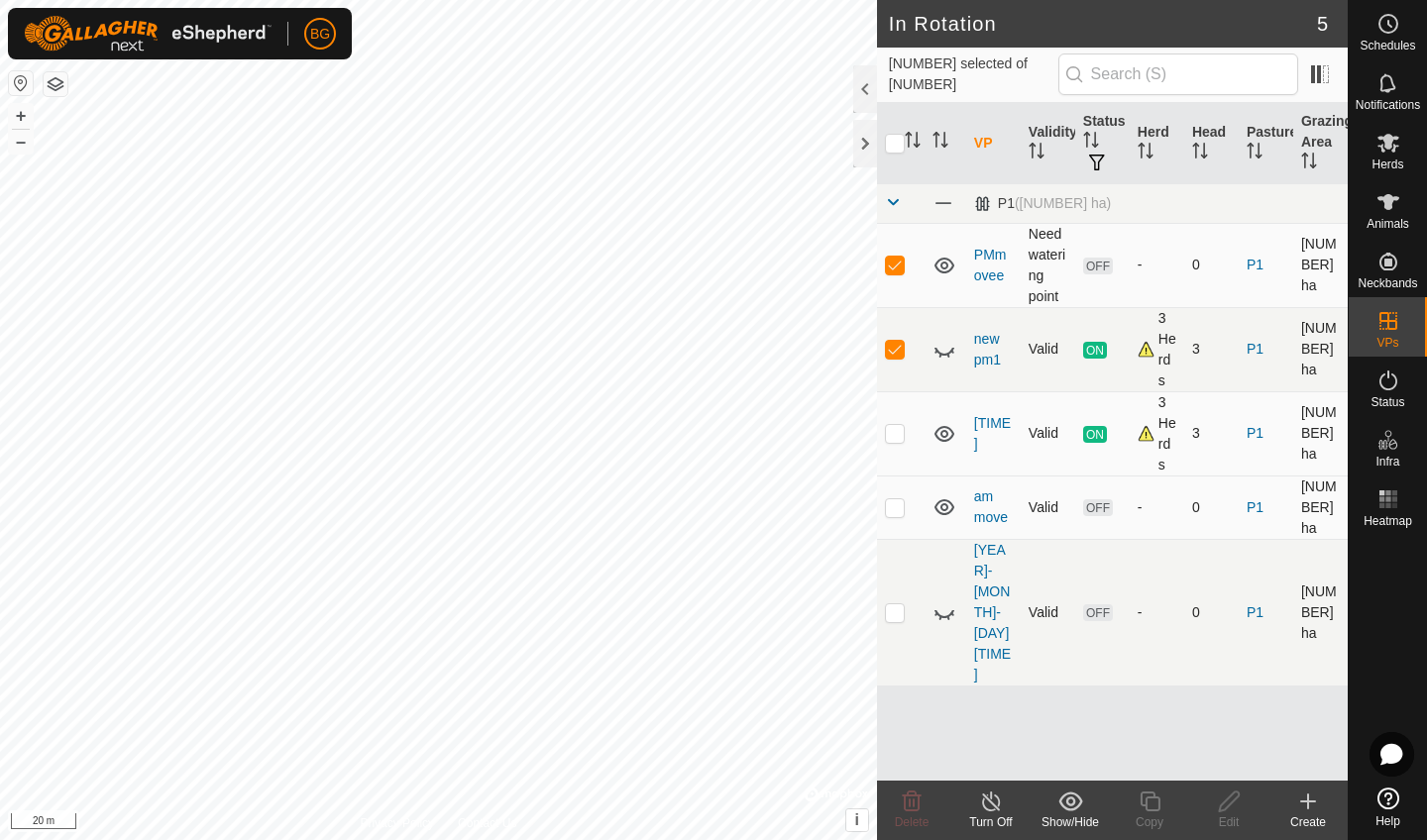 click 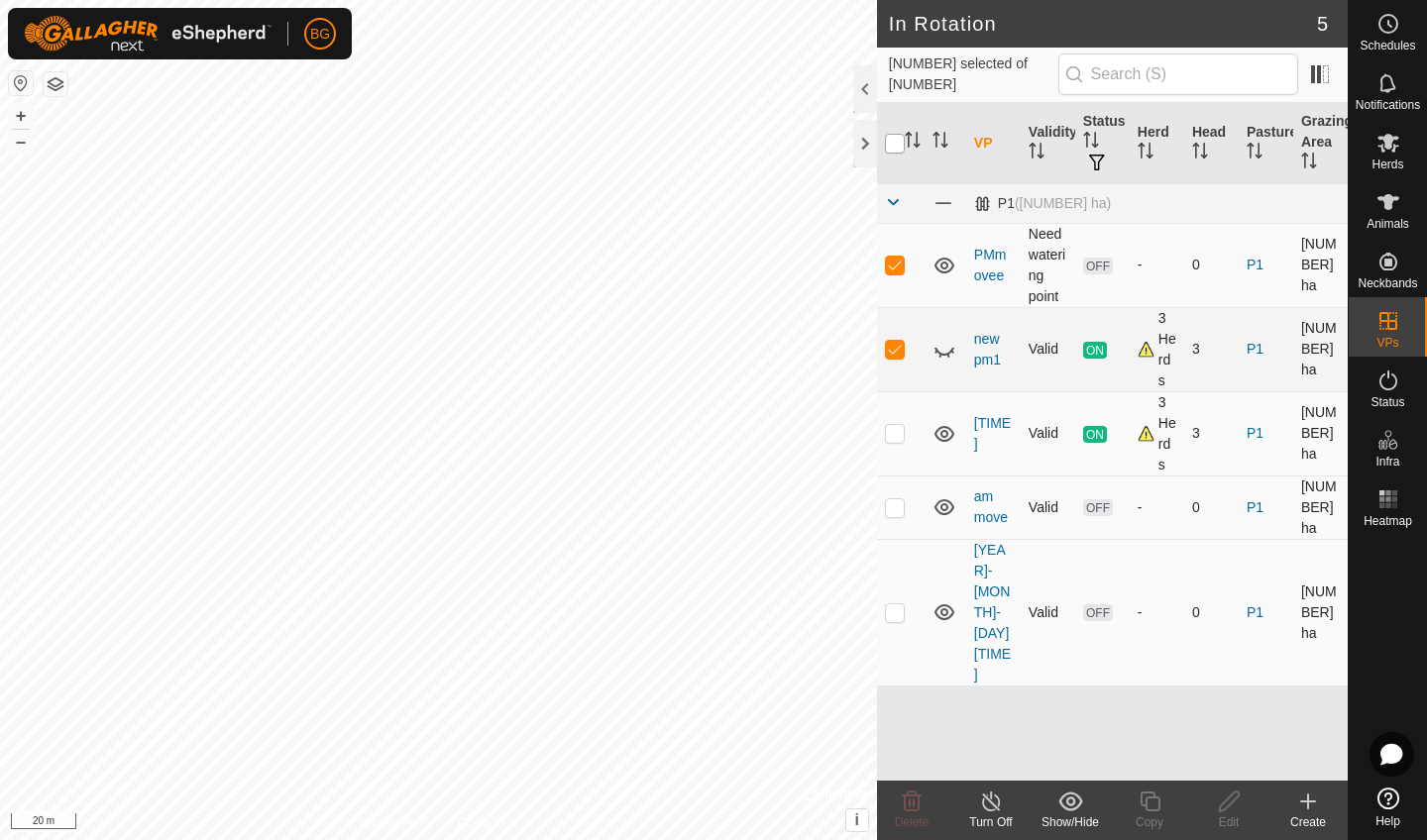 click at bounding box center [895, 144] 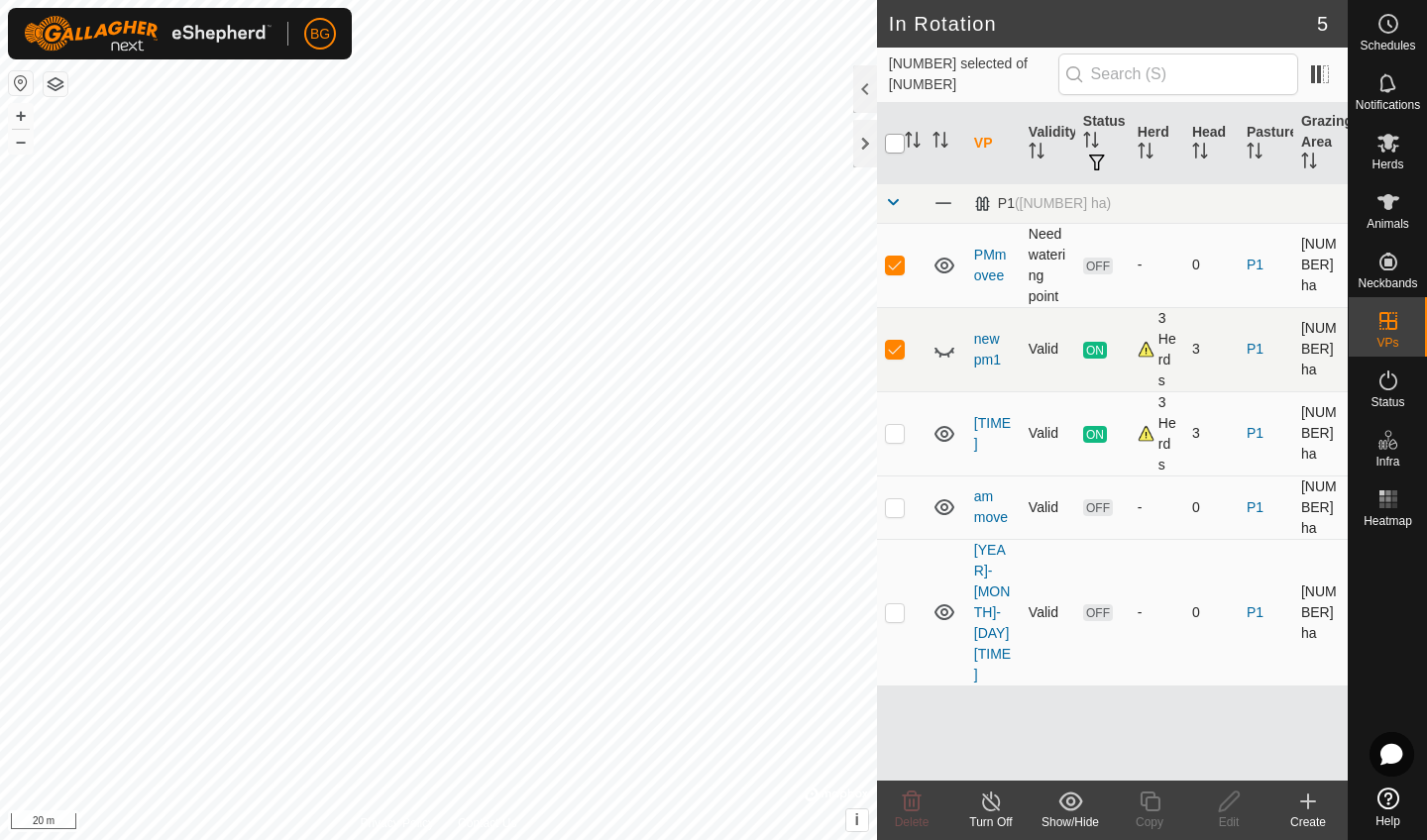 checkbox on "true" 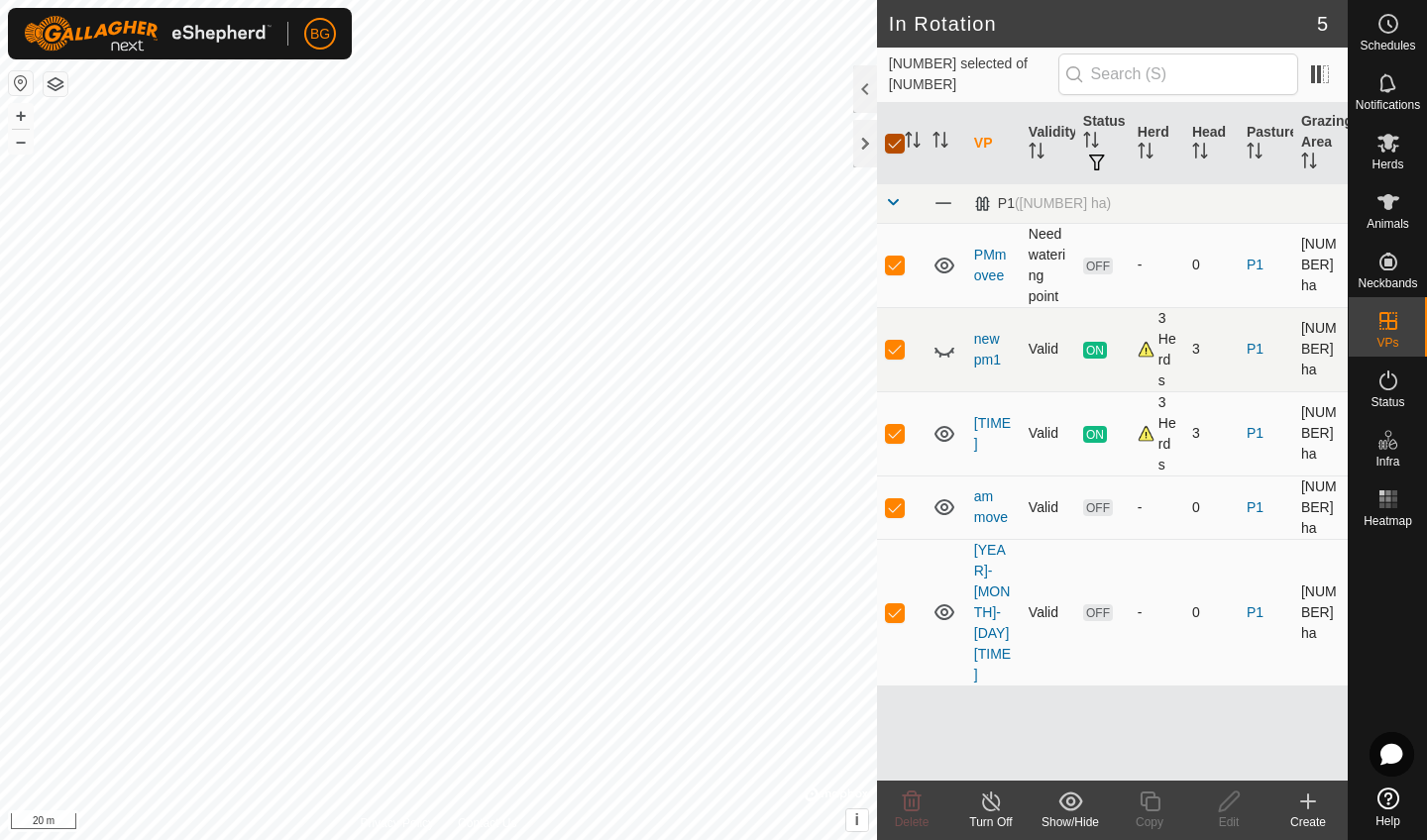 checkbox on "true" 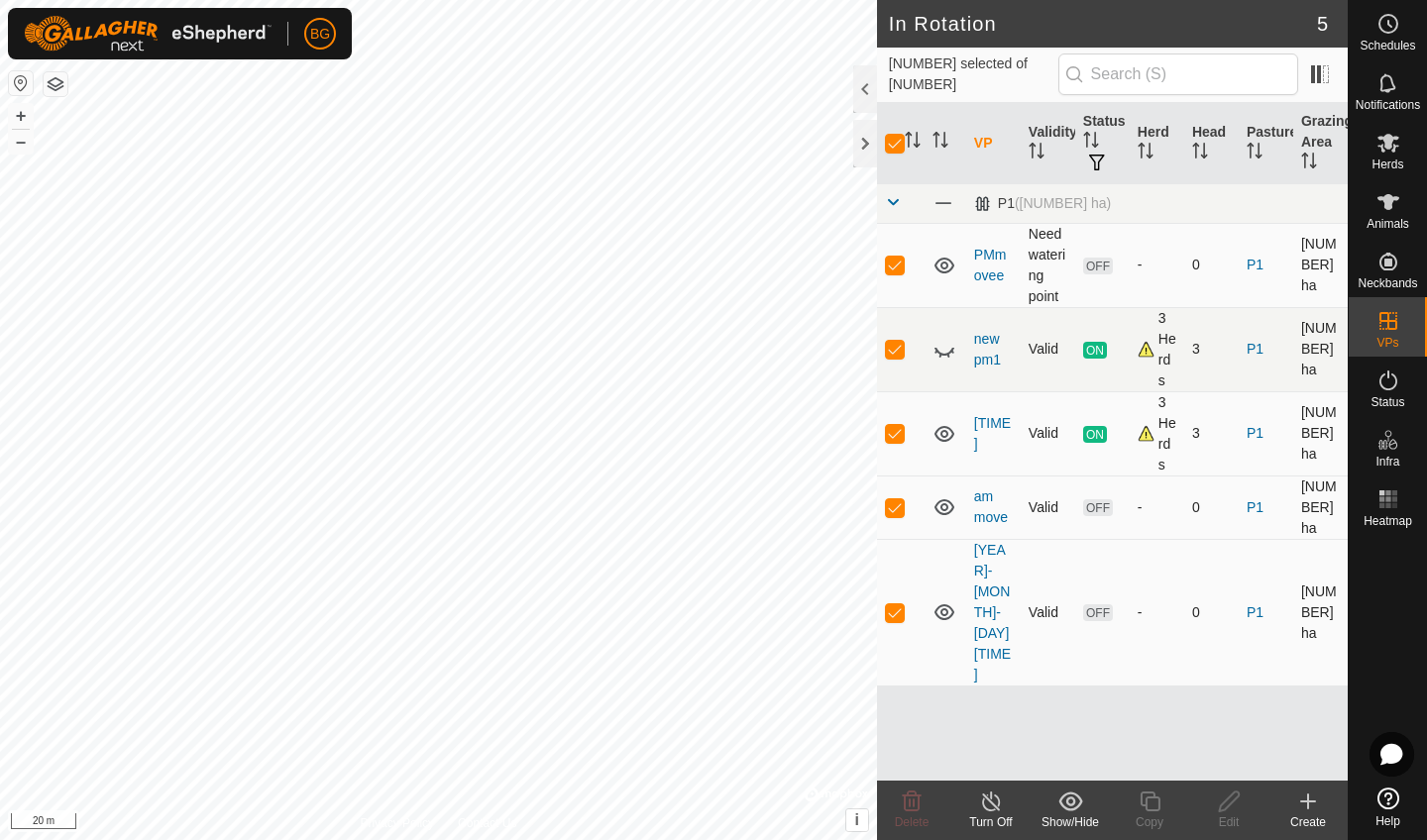 click at bounding box center (895, 349) 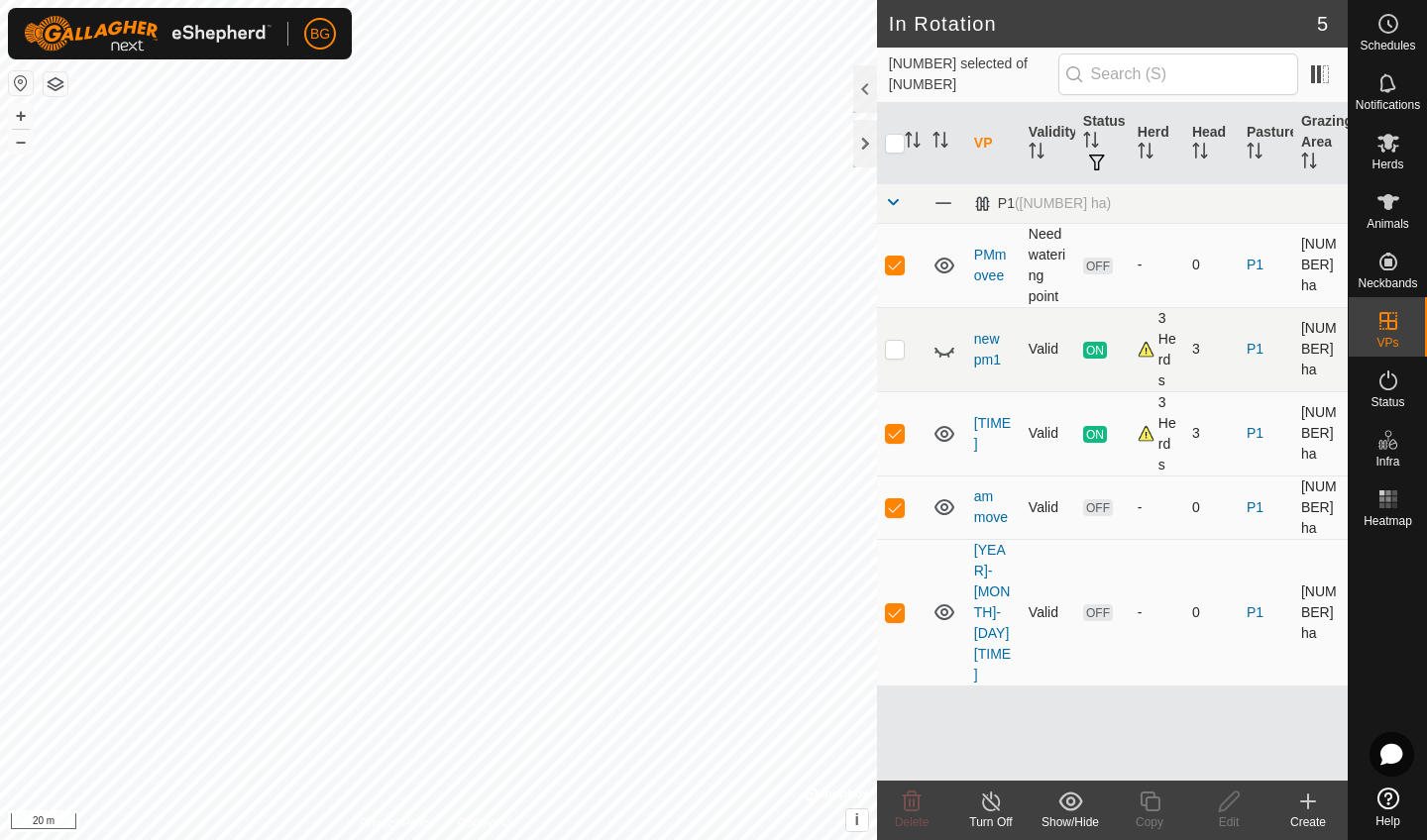checkbox on "false" 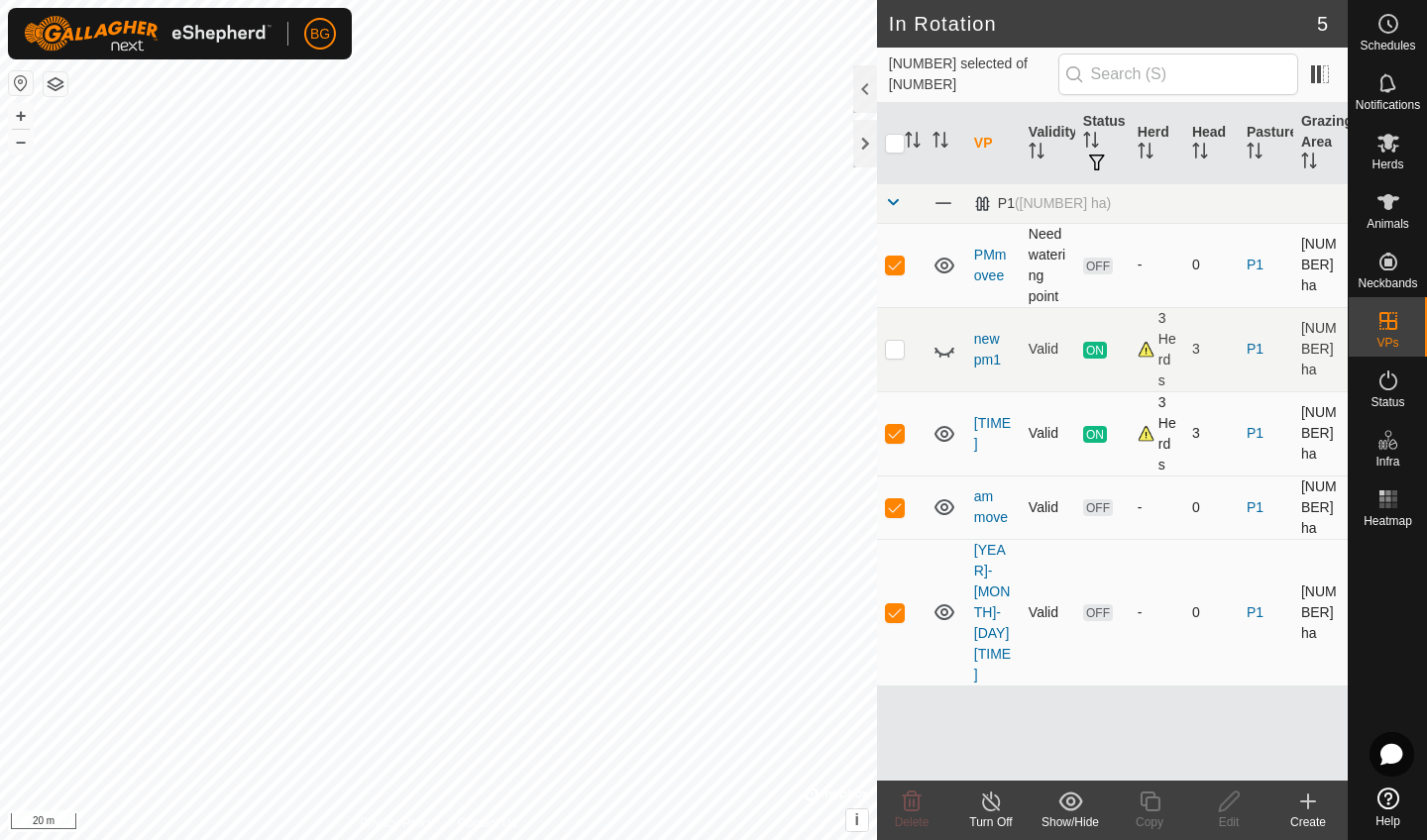 click at bounding box center (895, 433) 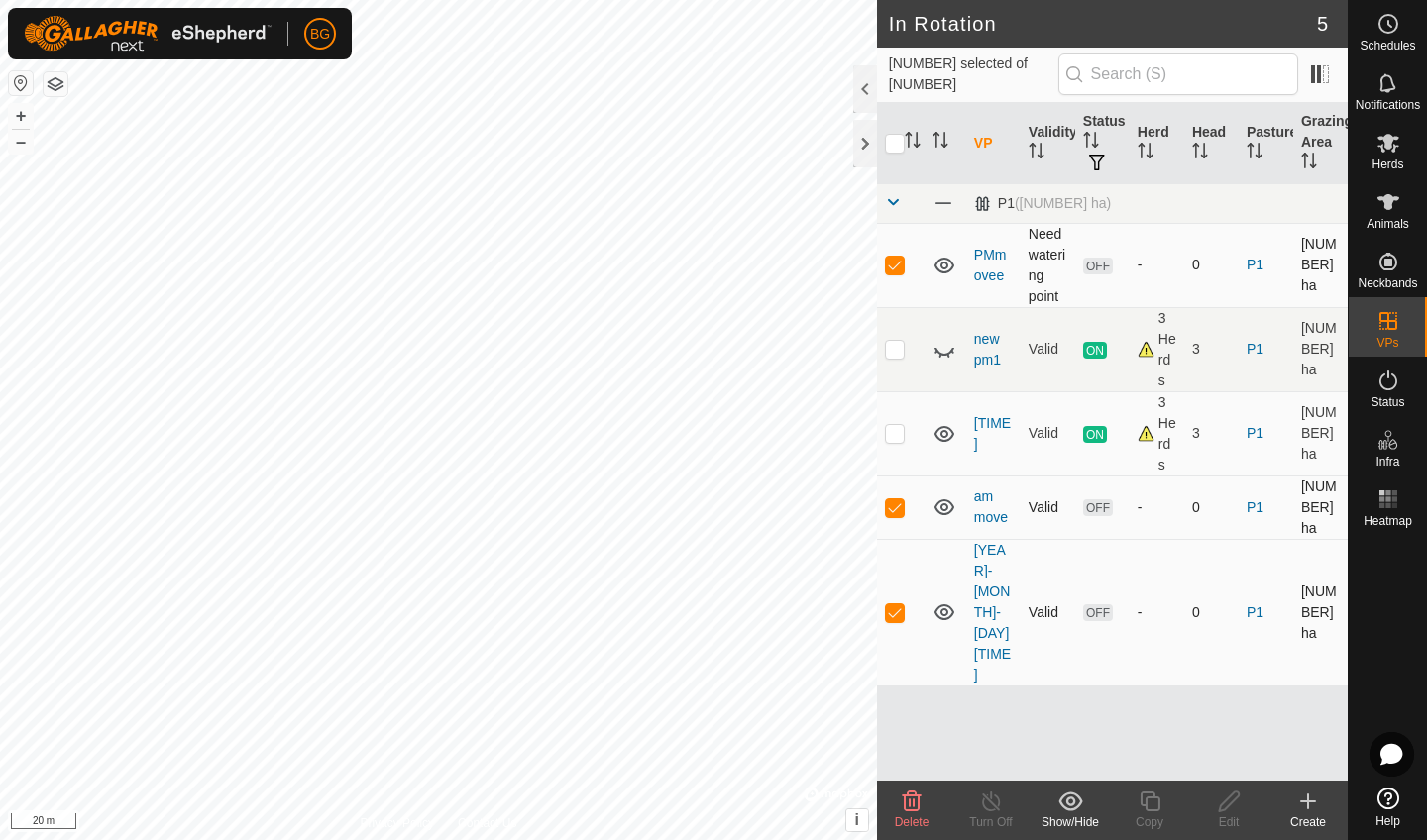 click 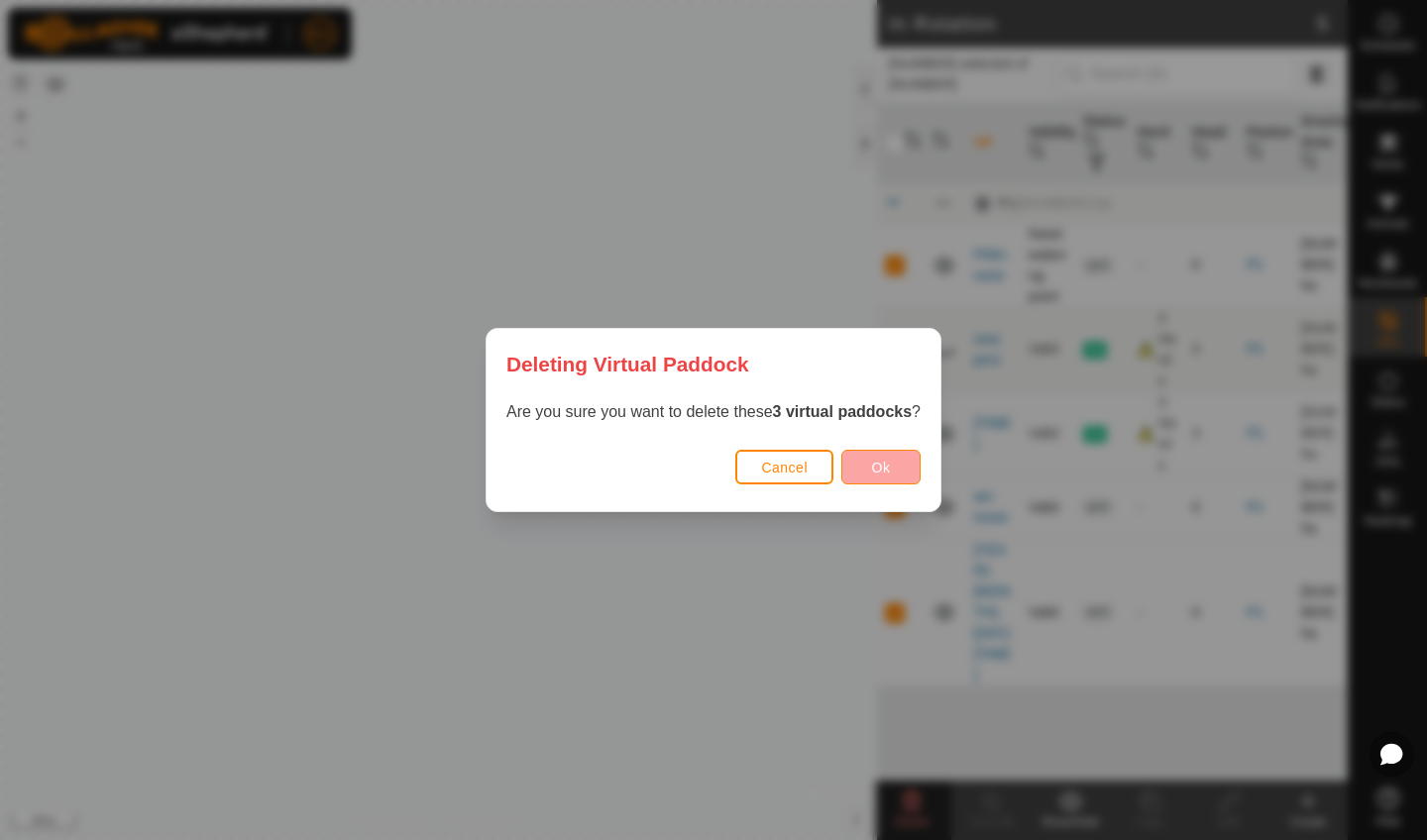 click on "Ok" at bounding box center (881, 468) 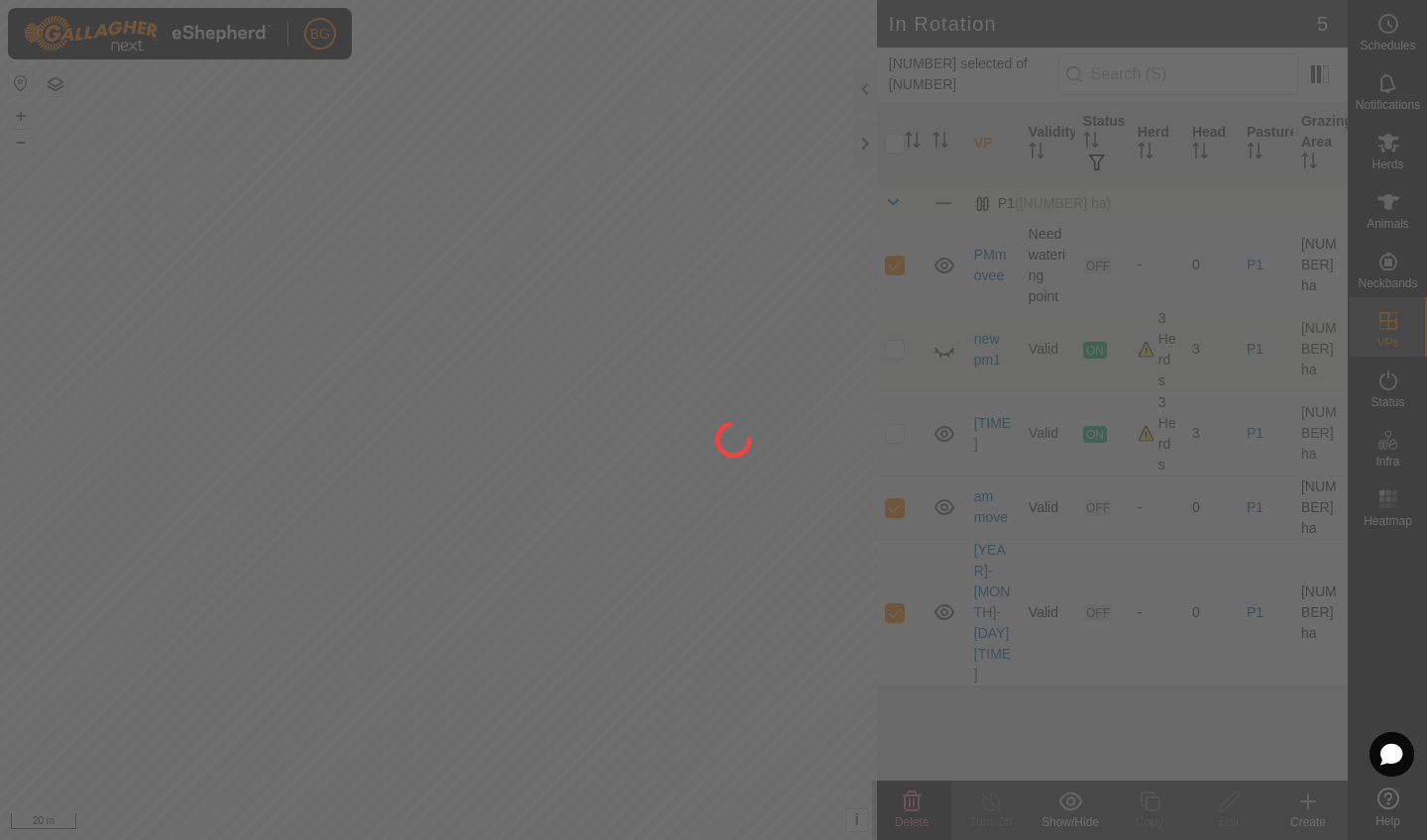 checkbox on "false" 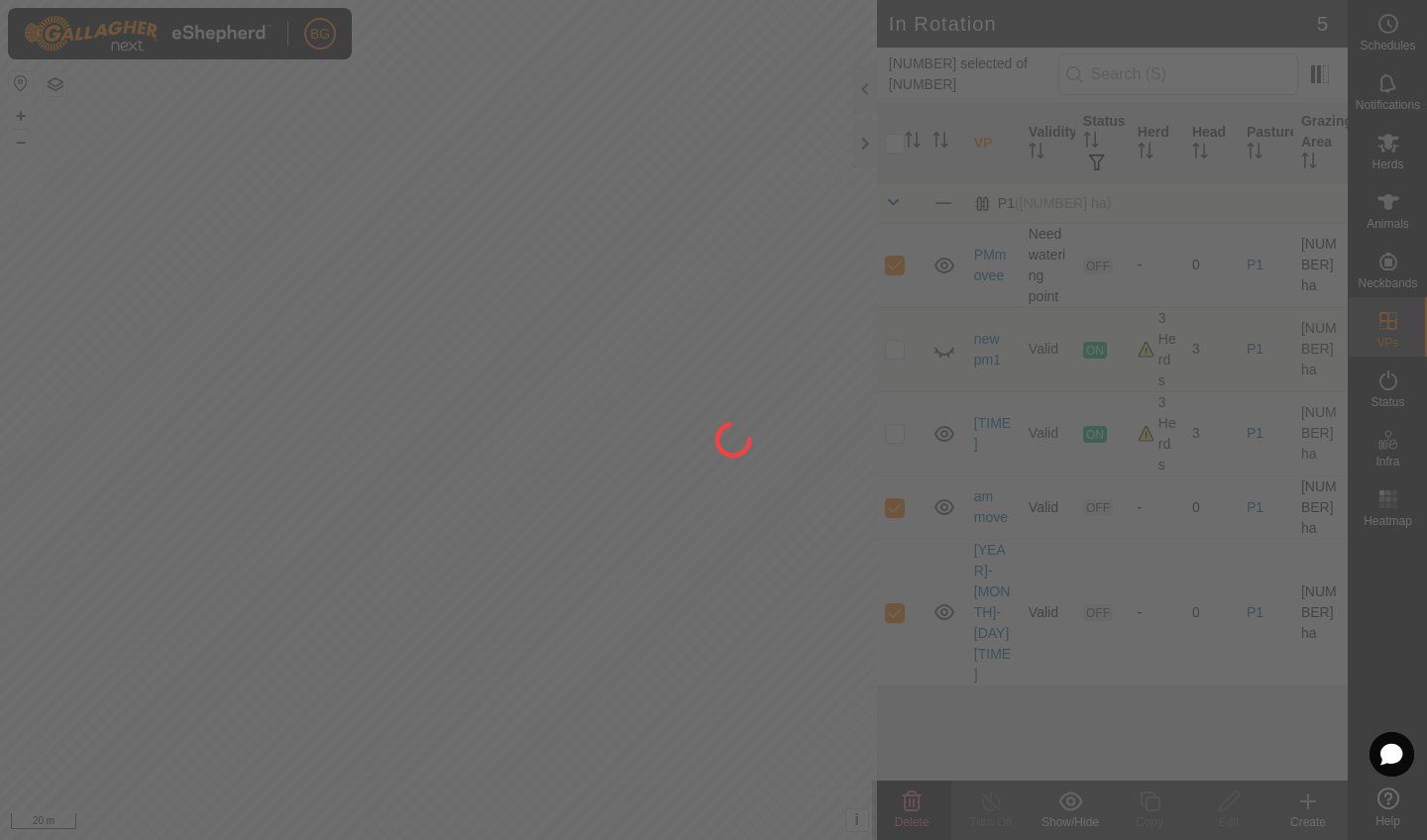 checkbox on "false" 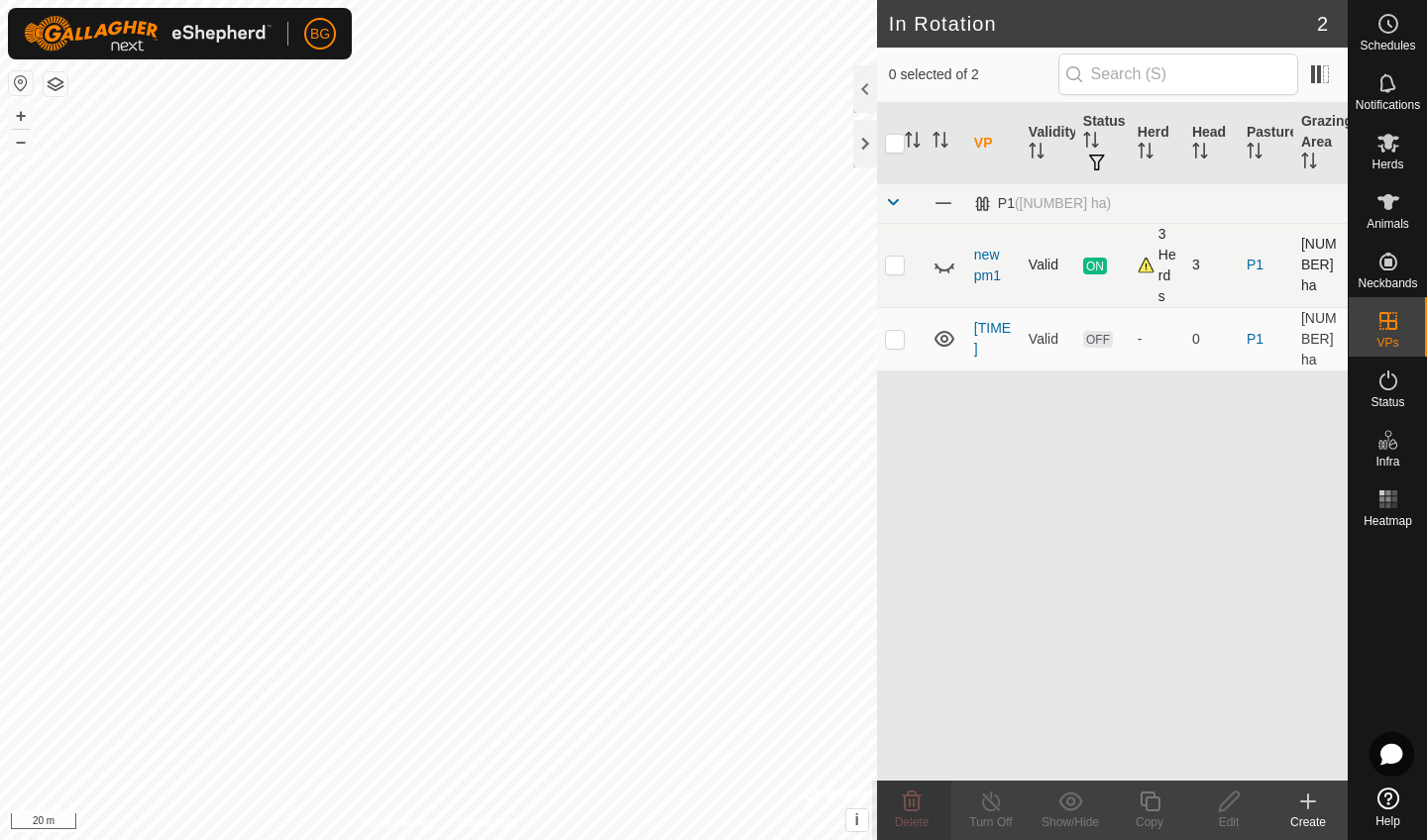 click 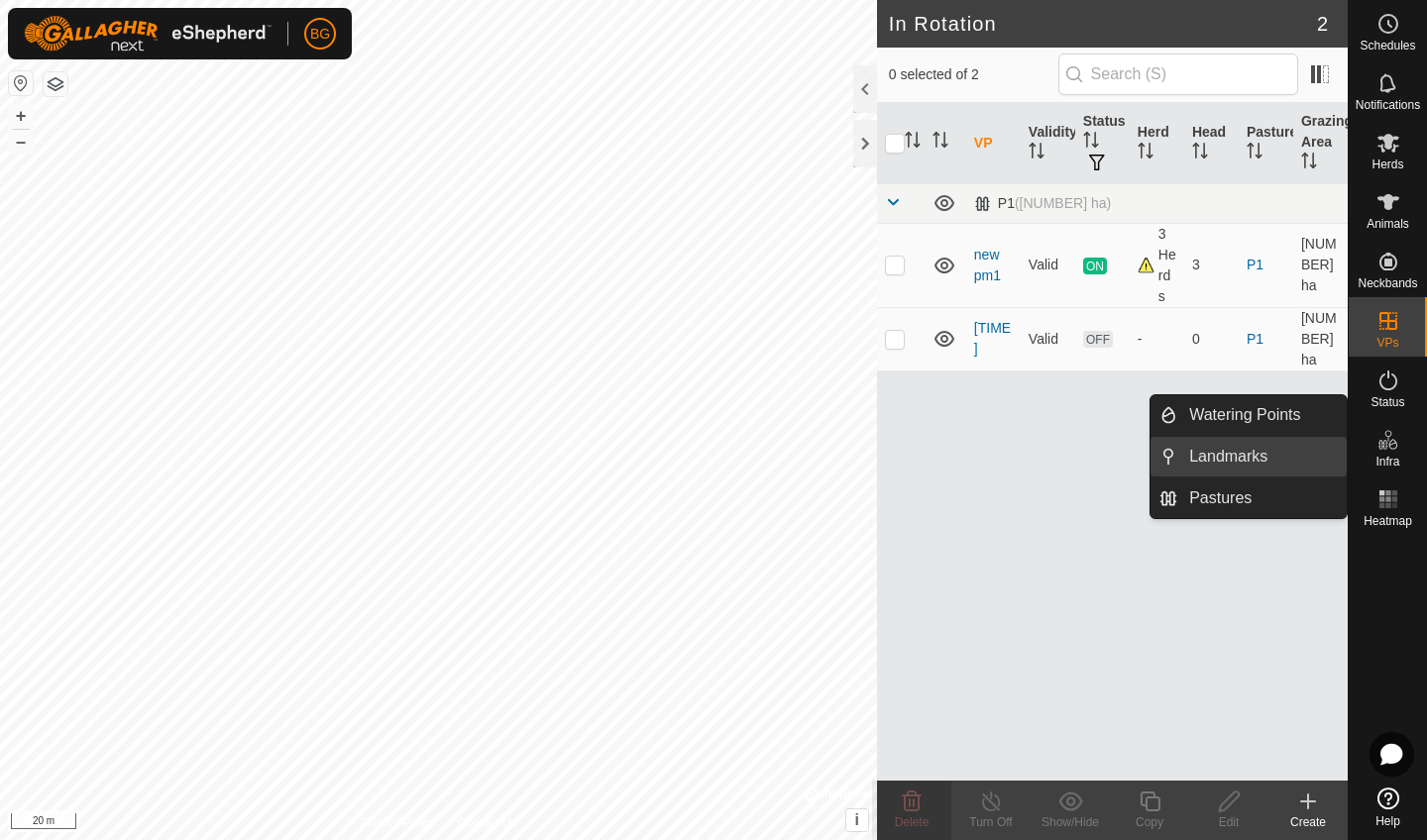 click on "Landmarks" at bounding box center (1262, 457) 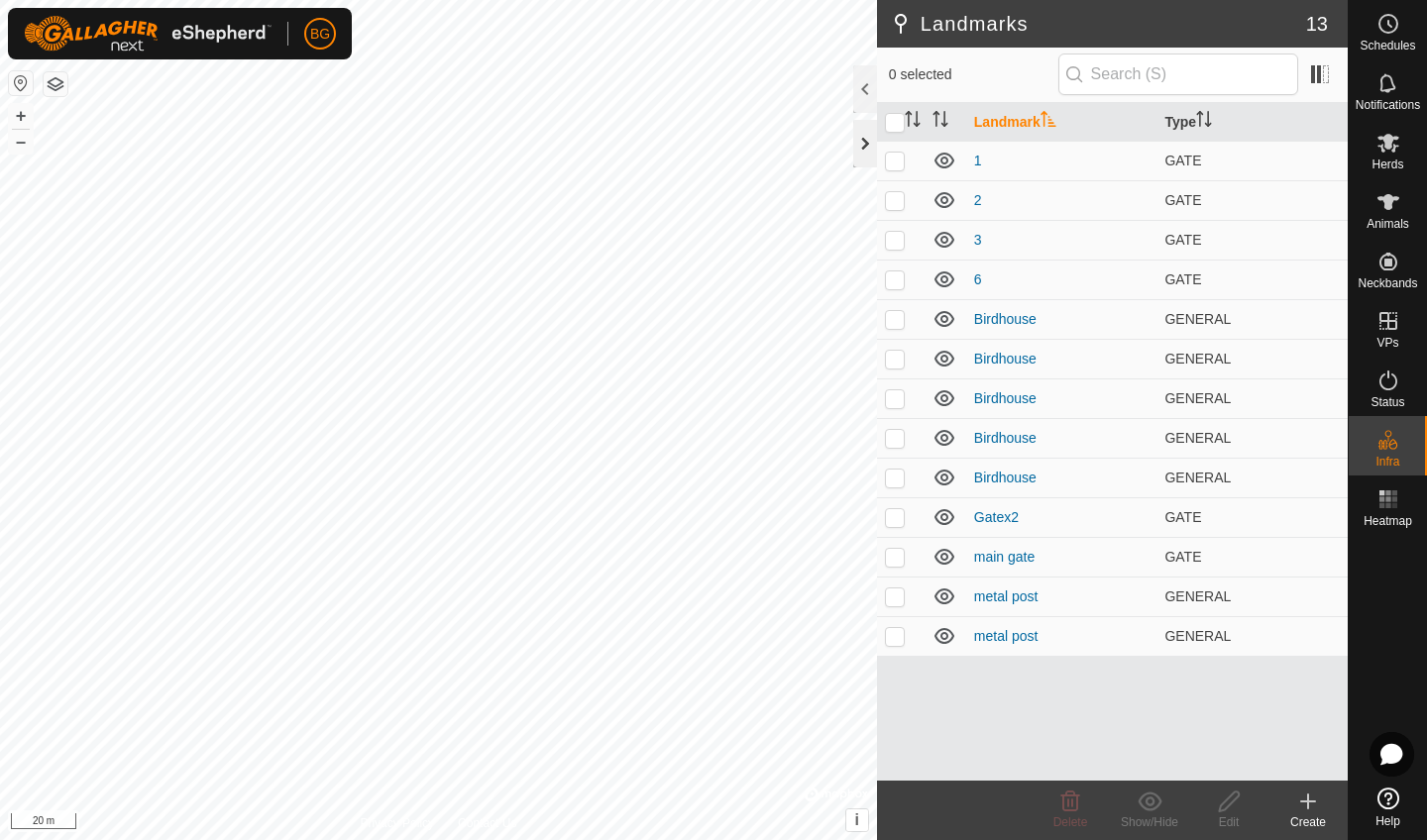 click 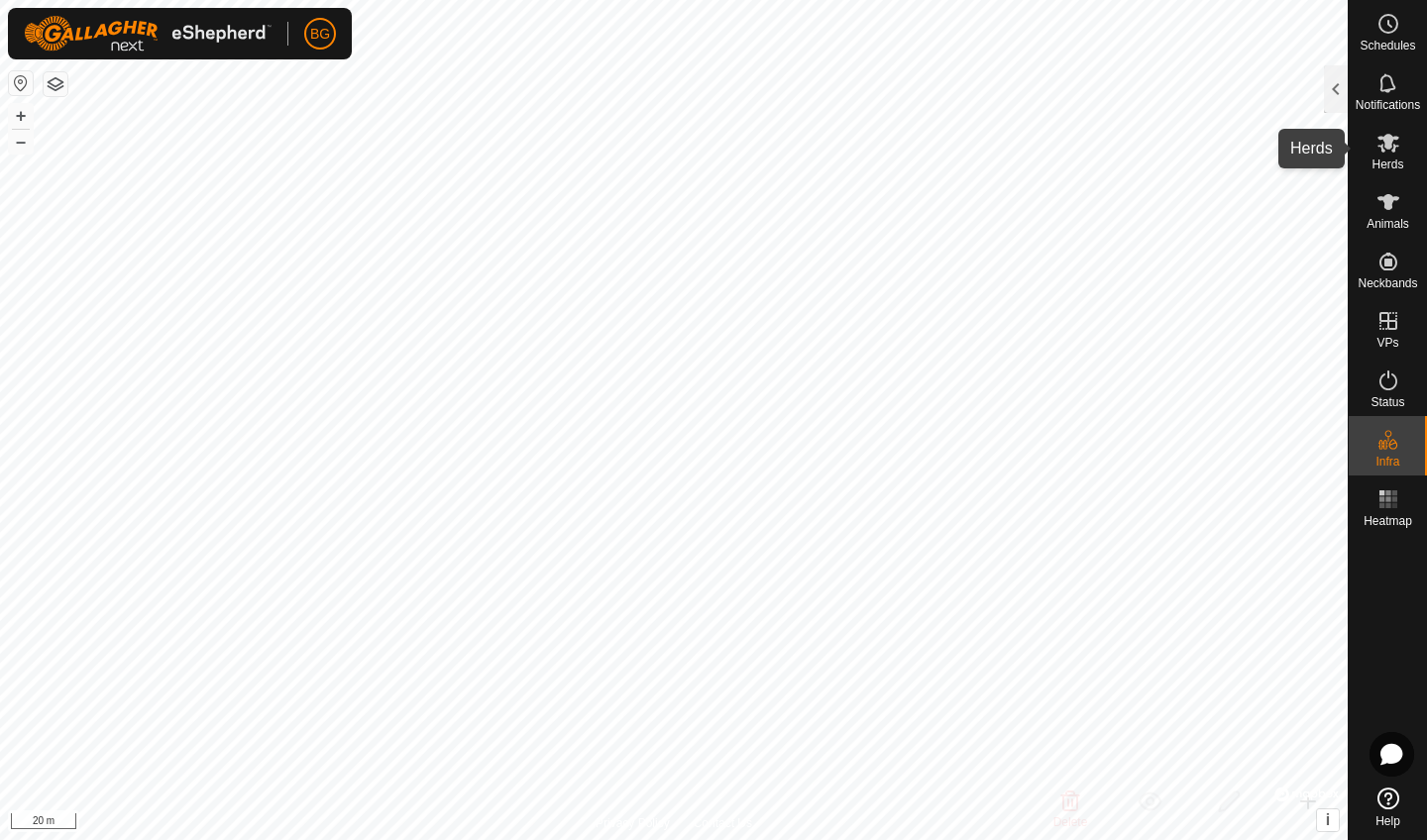 click 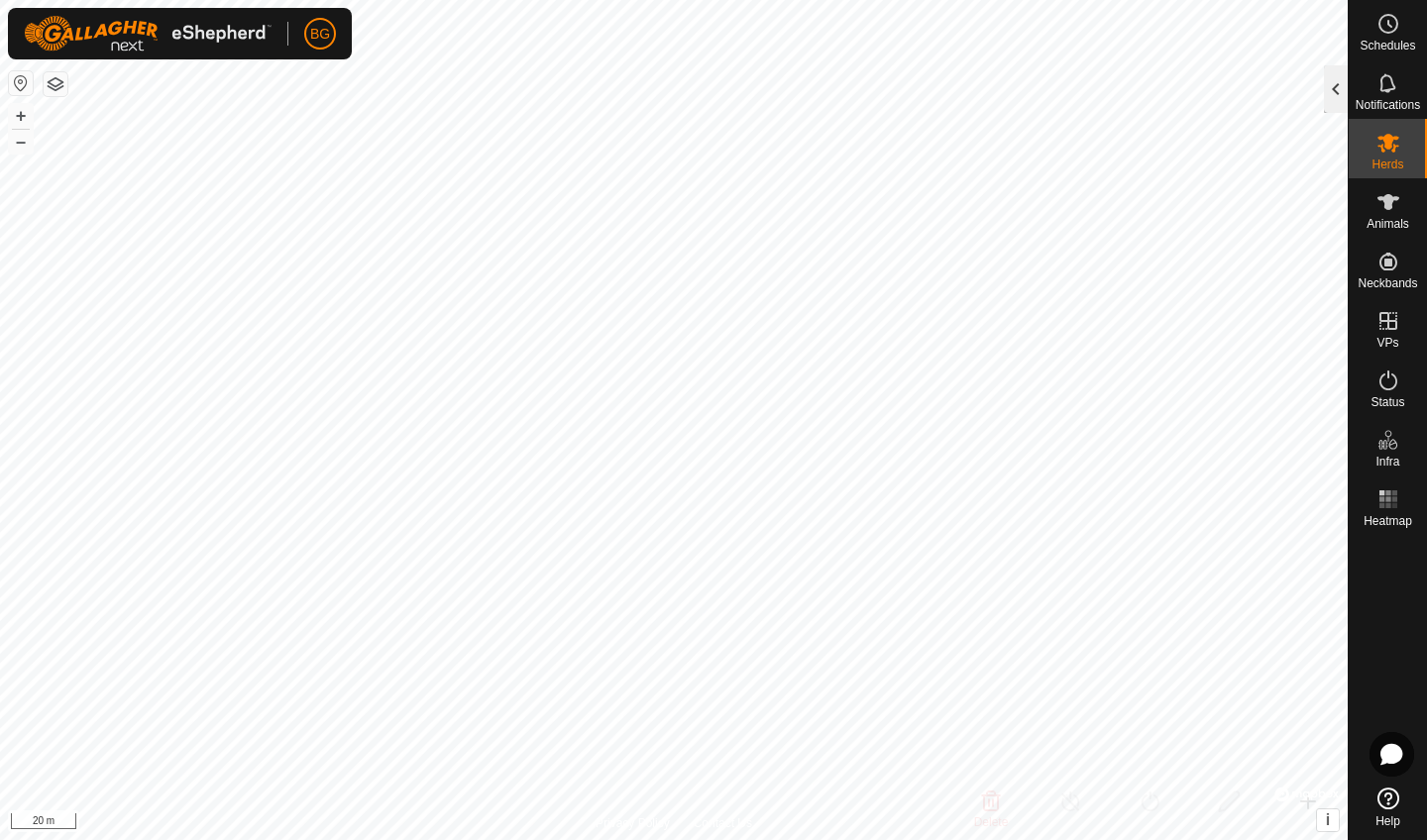 click 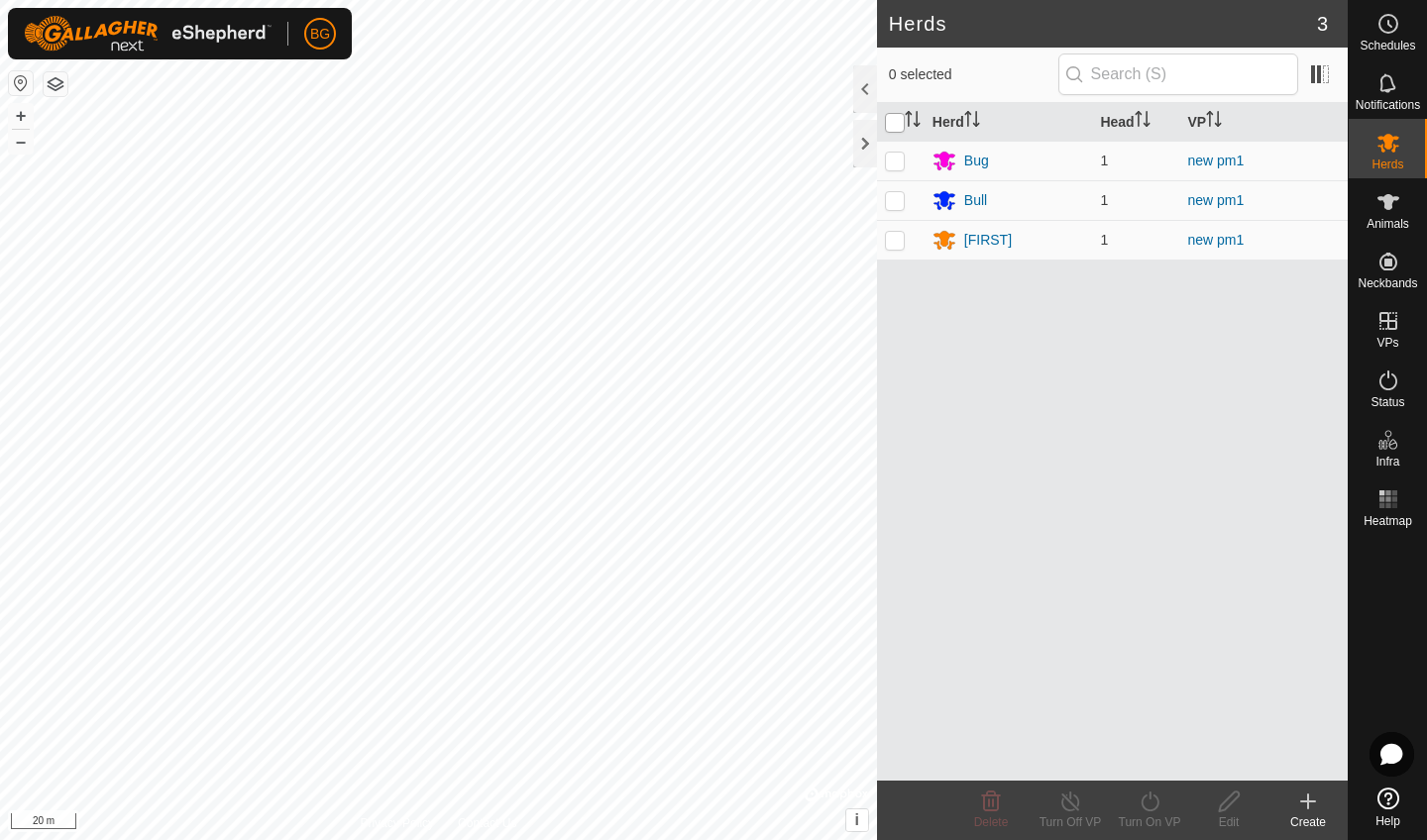 click at bounding box center (895, 123) 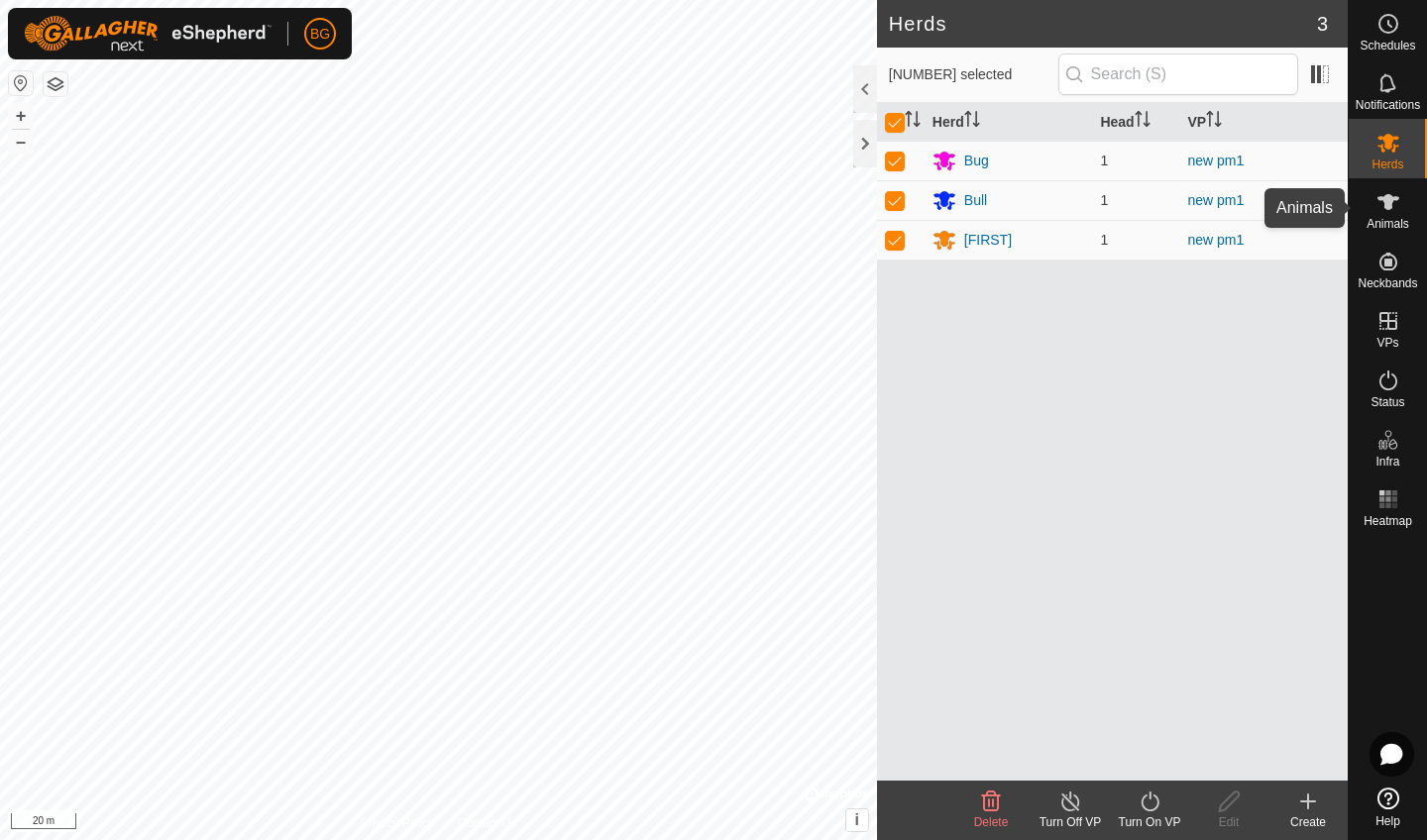 click at bounding box center [1388, 202] 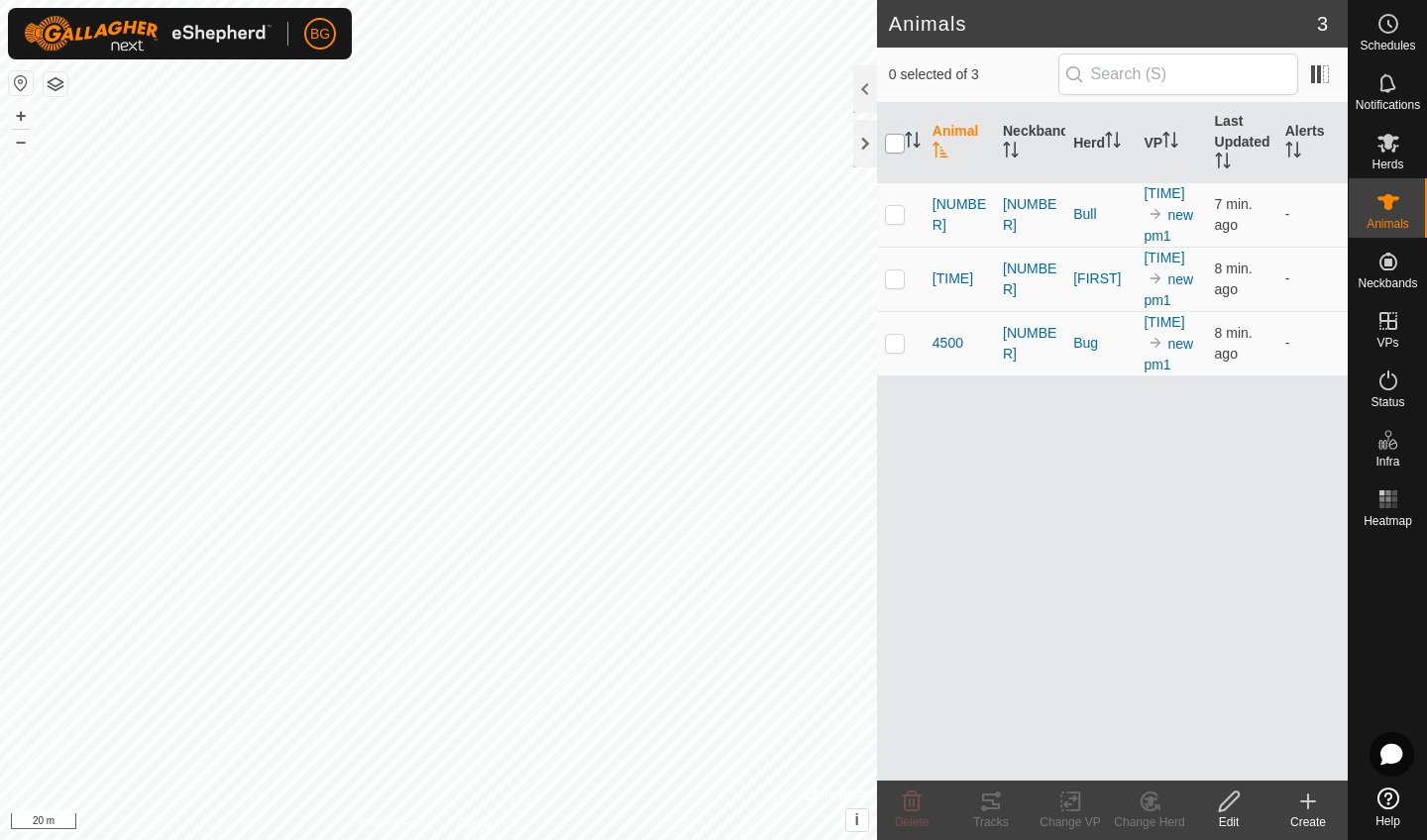 click at bounding box center [895, 144] 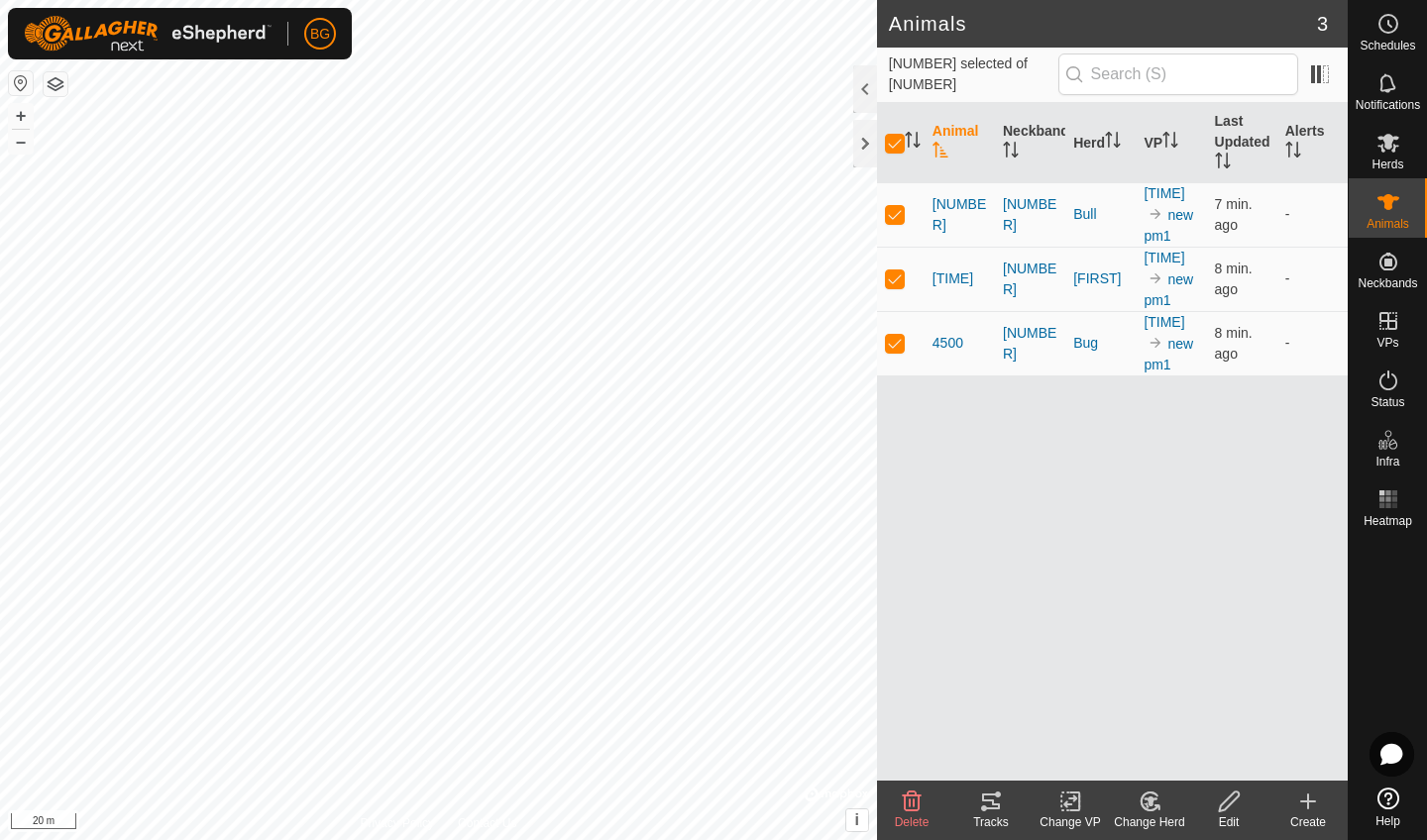 click 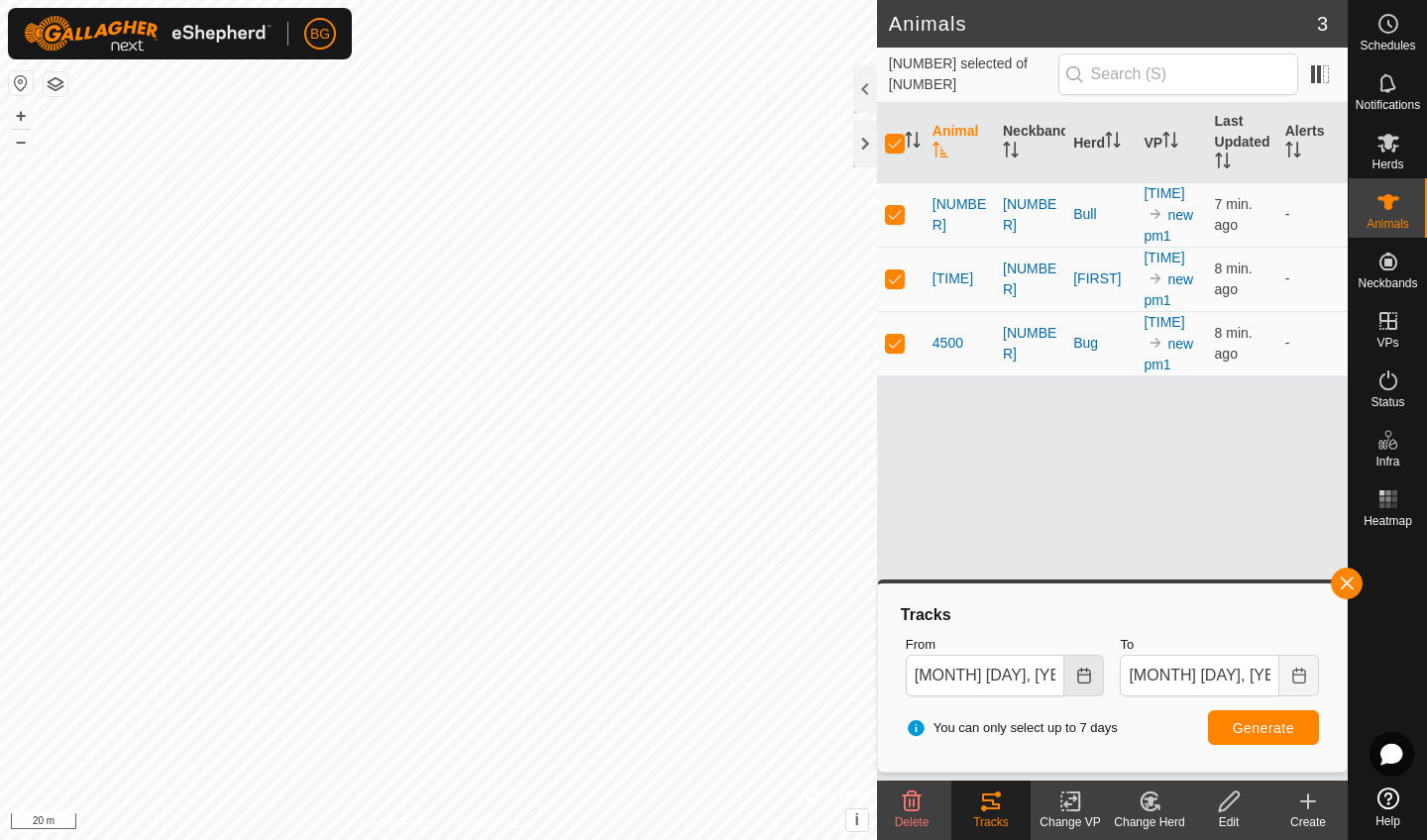 click 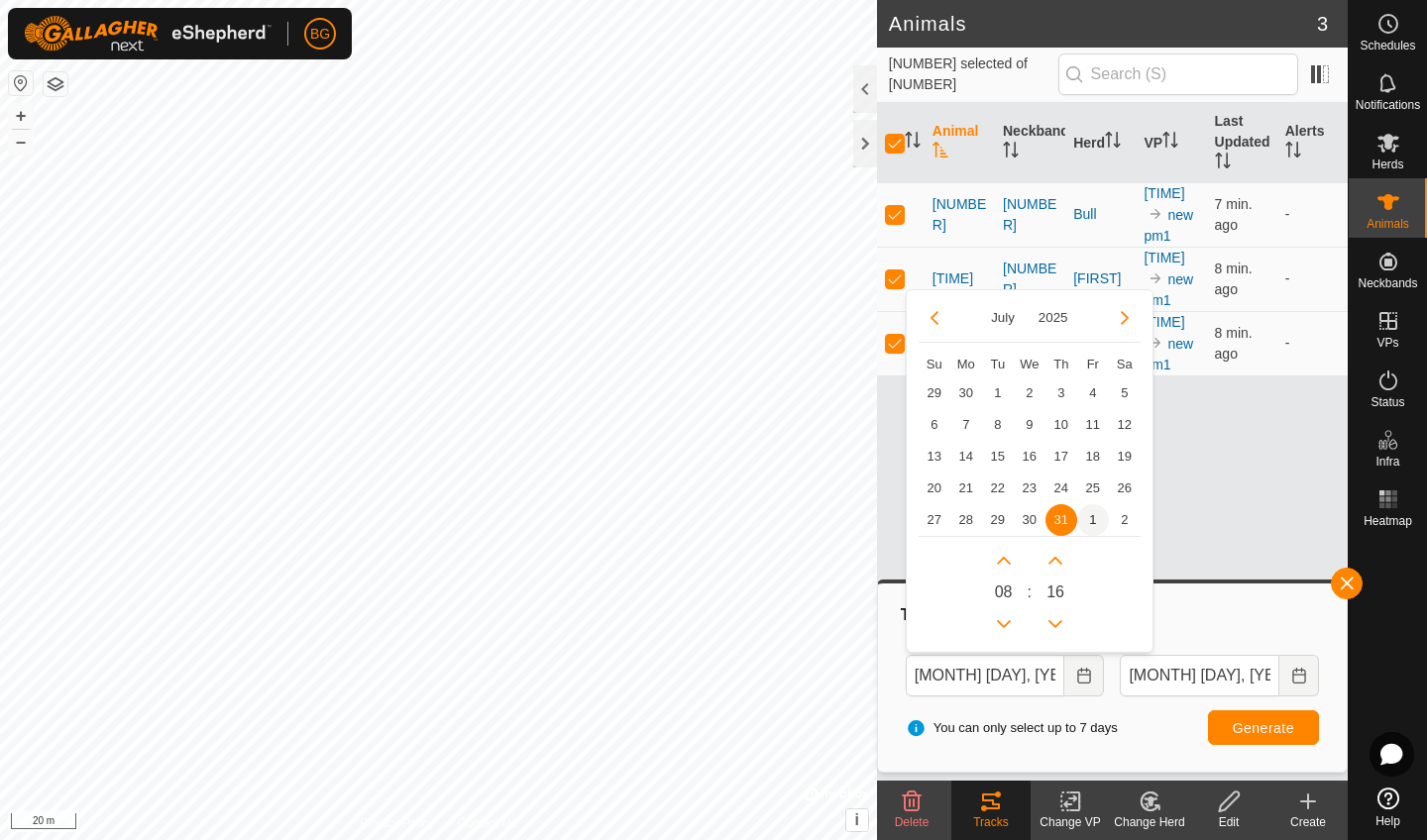 click on "1" at bounding box center [1093, 520] 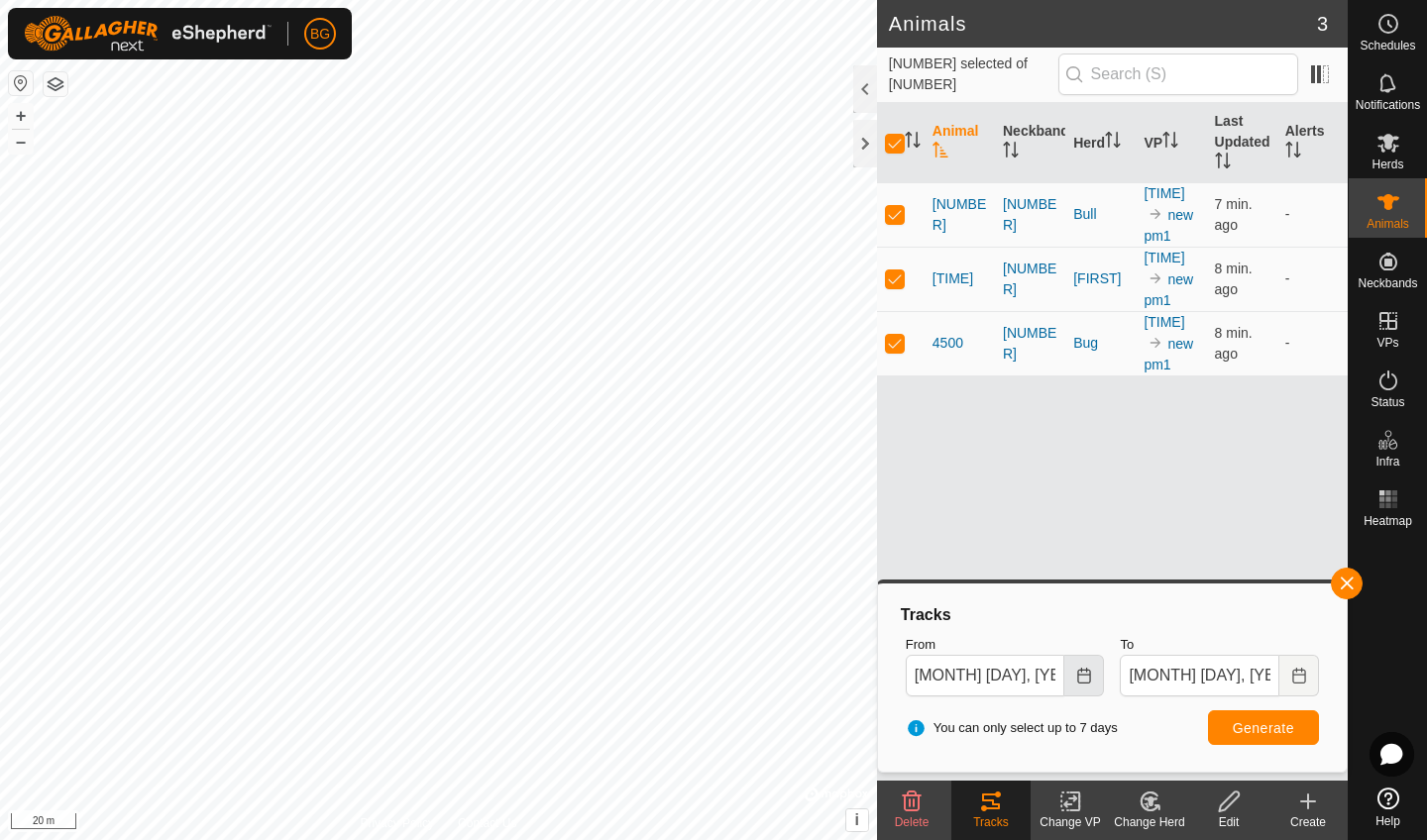 click at bounding box center [1084, 676] 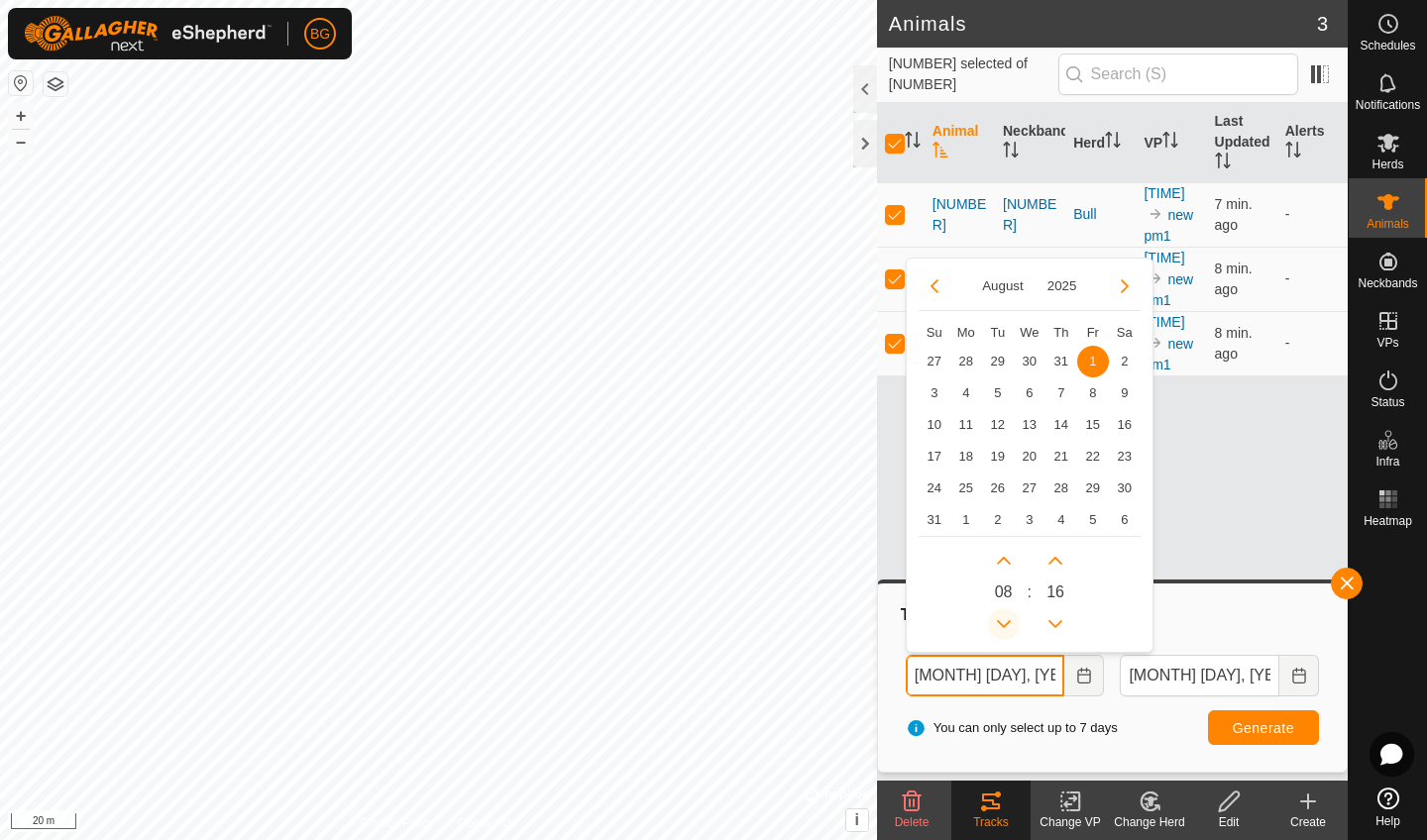 click at bounding box center [1004, 624] 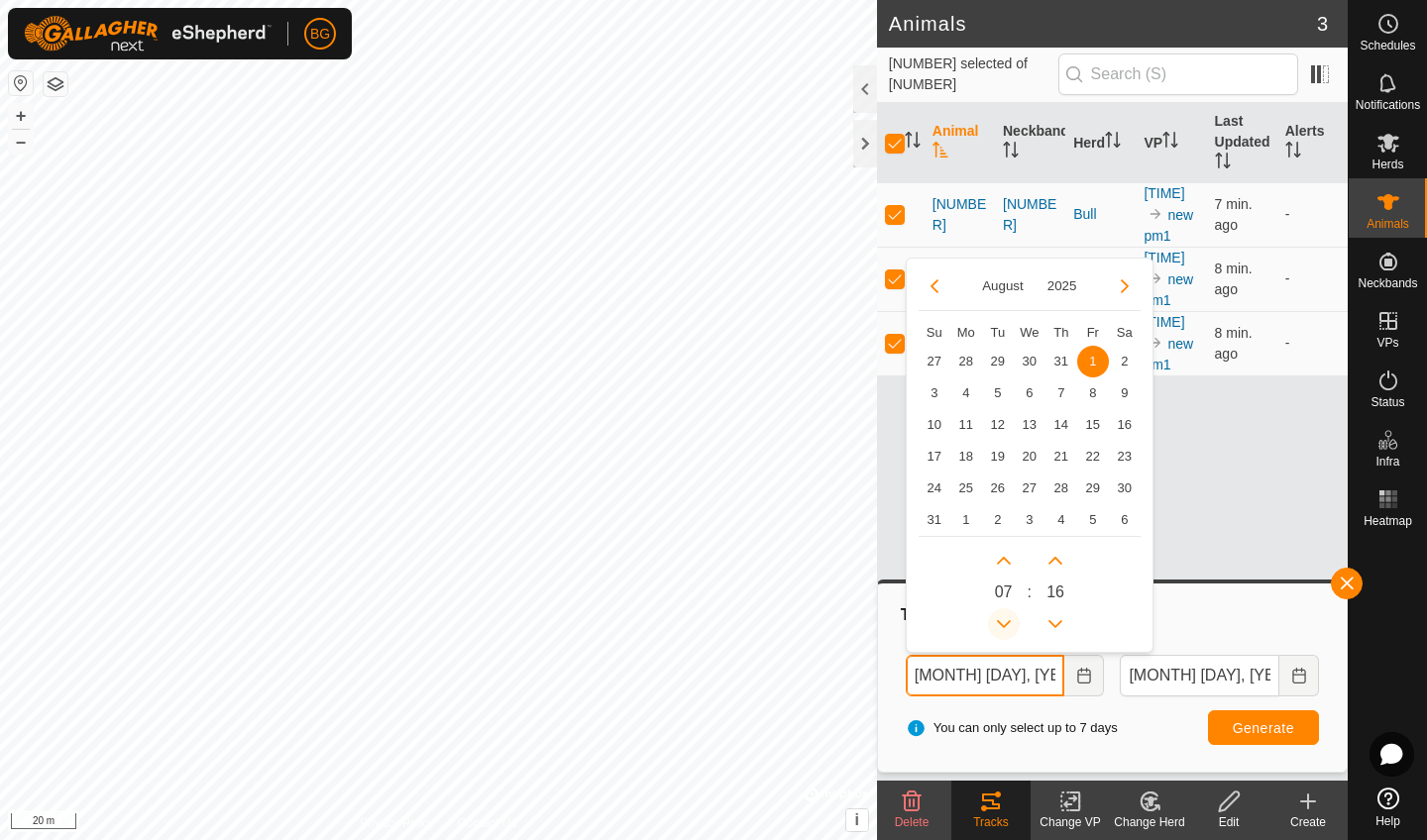 click at bounding box center (1004, 624) 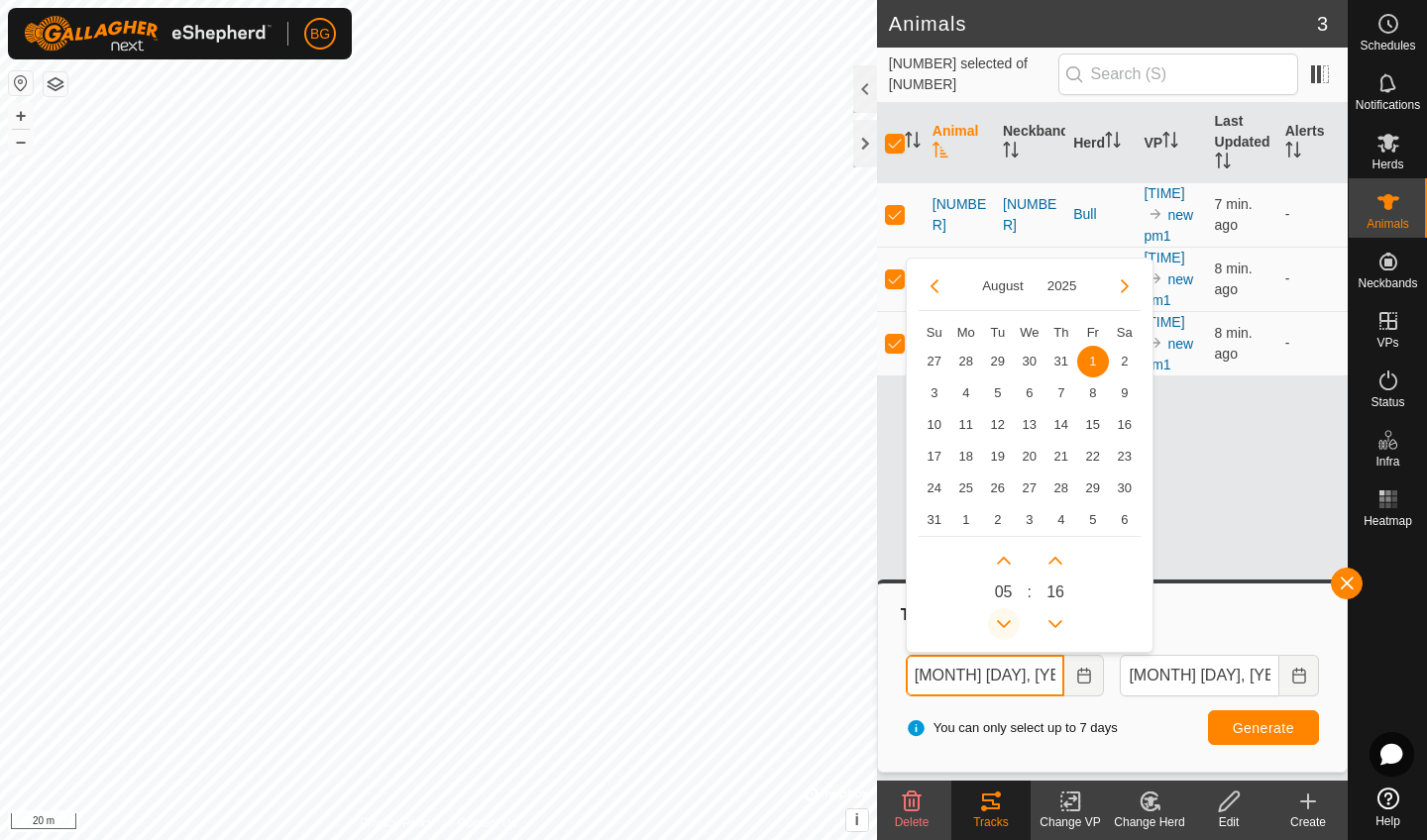 click at bounding box center (1004, 624) 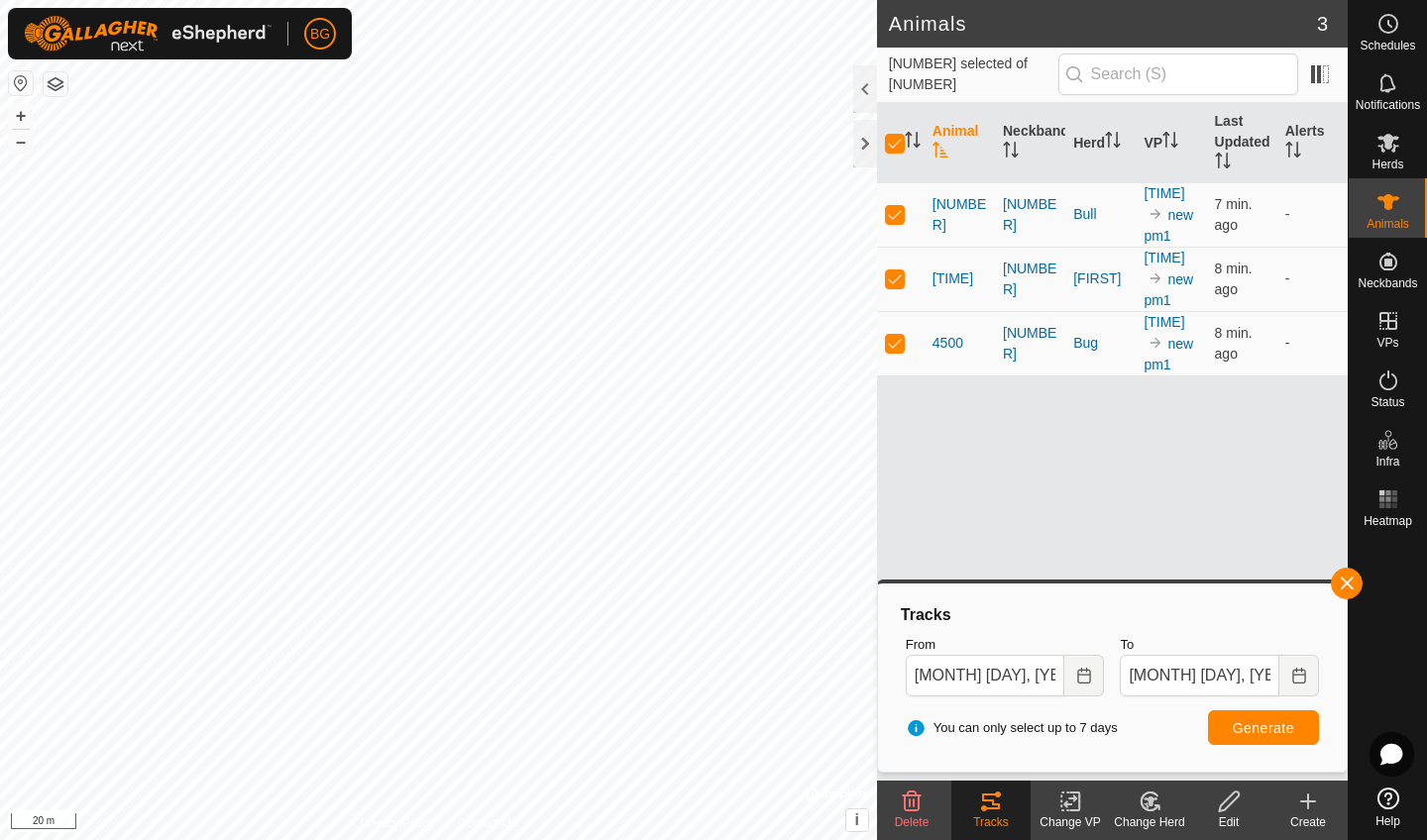 click on "Generate" at bounding box center (1263, 728) 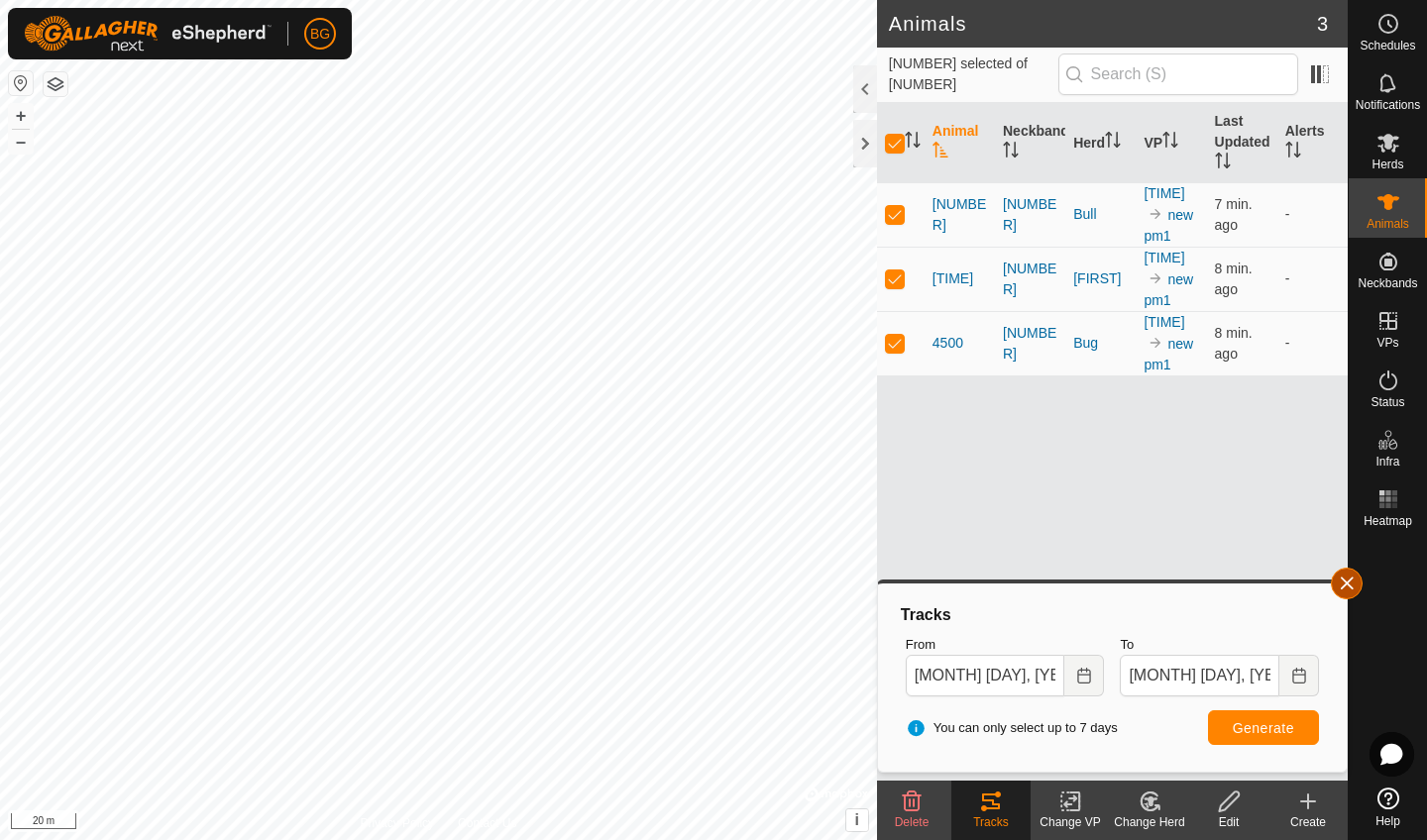 click at bounding box center (1347, 583) 